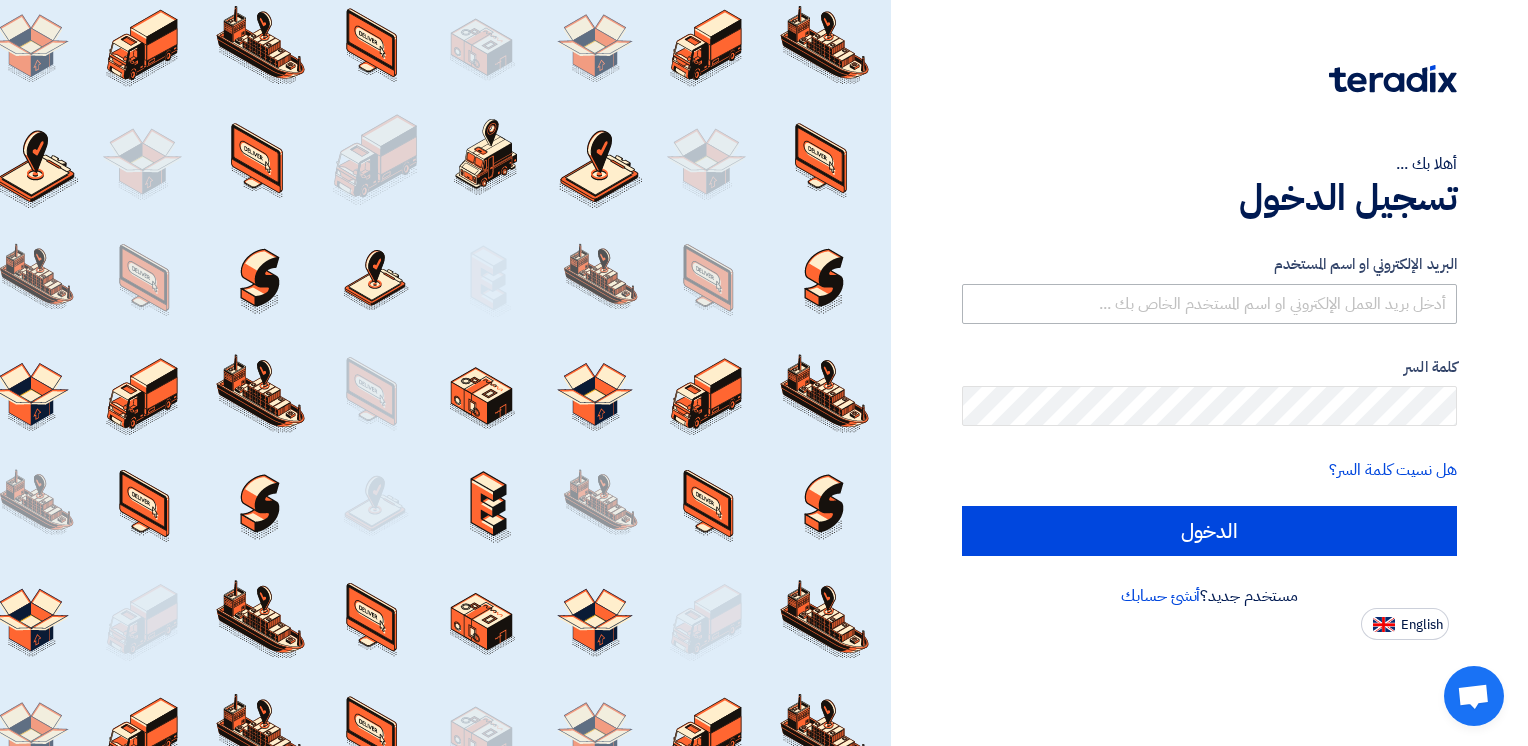 scroll, scrollTop: 0, scrollLeft: 0, axis: both 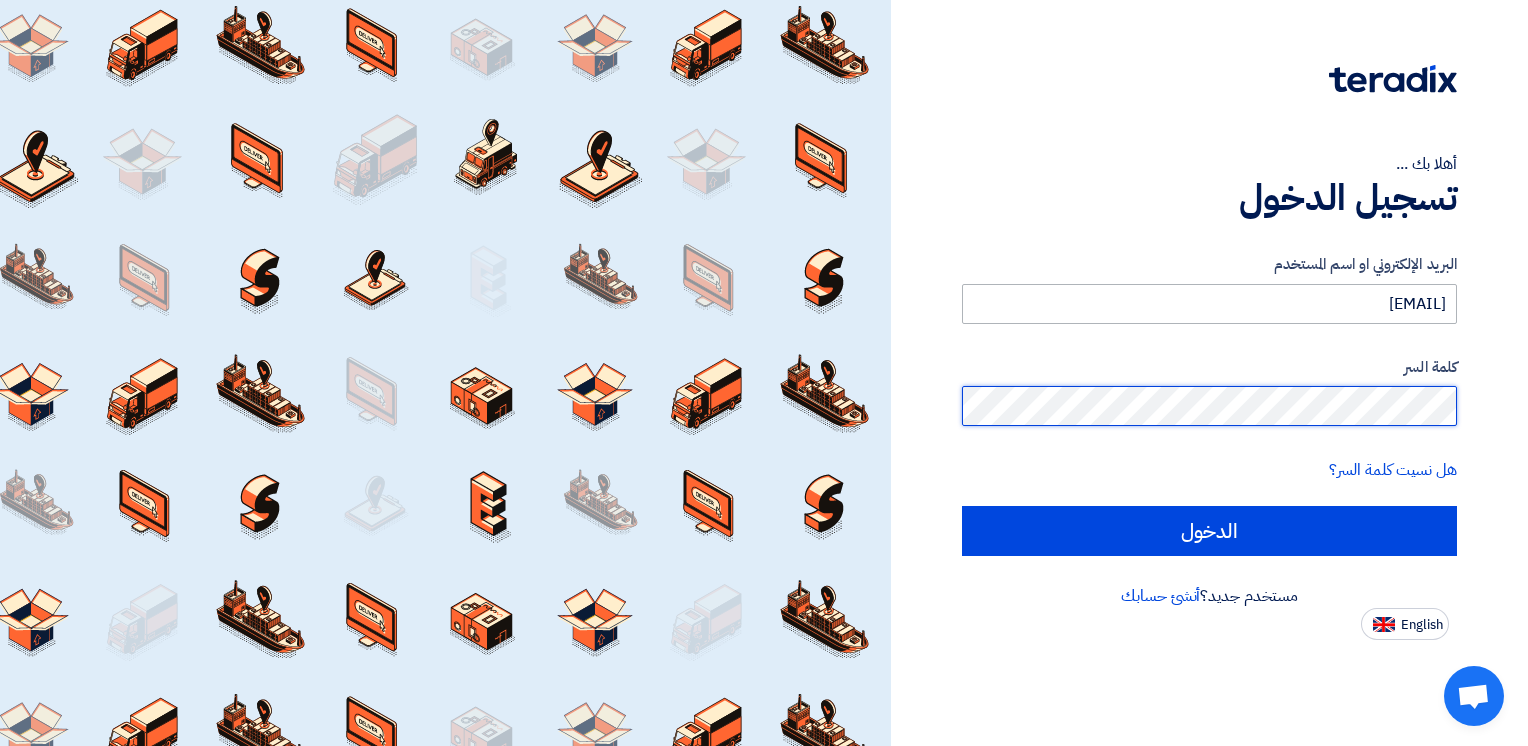 click on "الدخول" 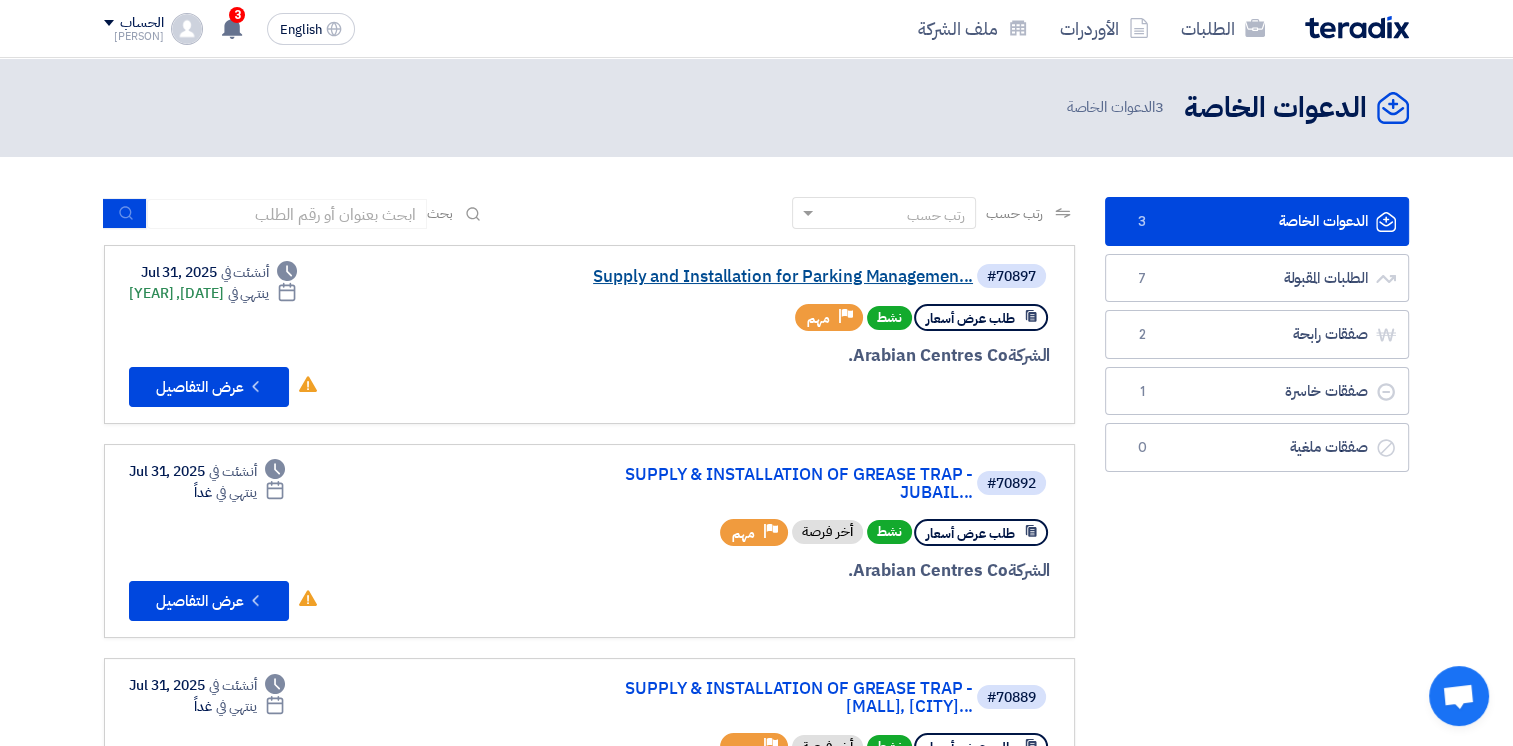 click on "Supply and Installation for Parking Managemen..." 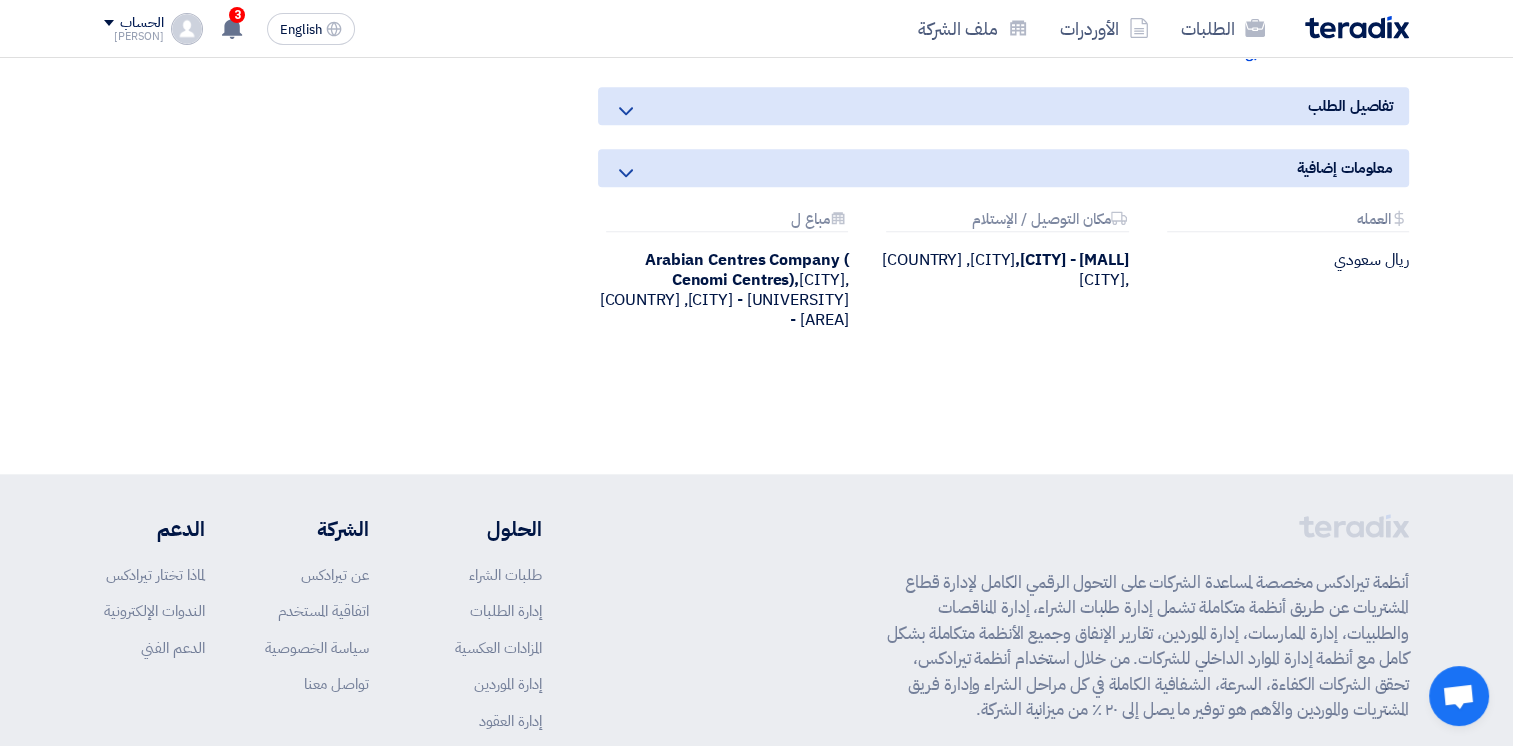 scroll, scrollTop: 1500, scrollLeft: 0, axis: vertical 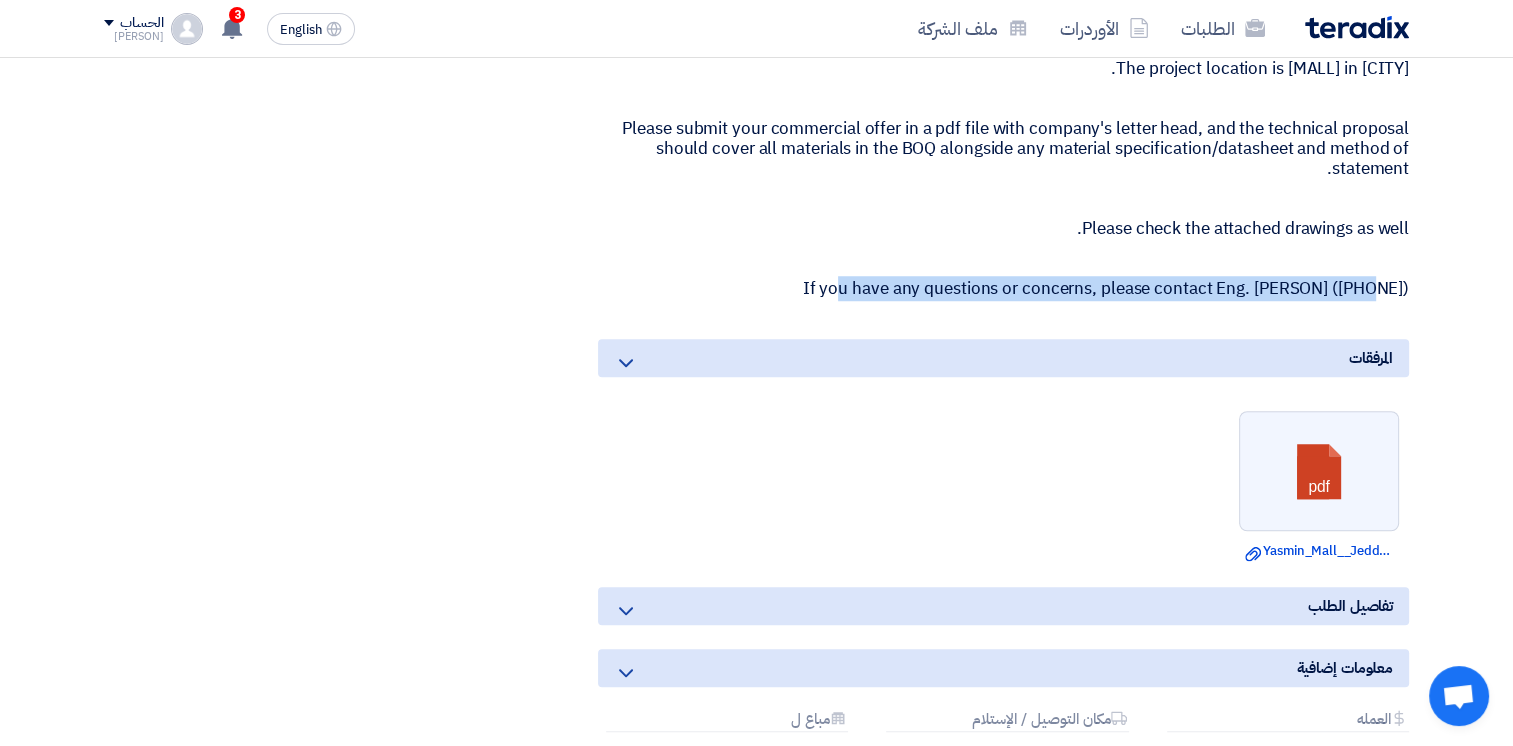 drag, startPoint x: 733, startPoint y: 303, endPoint x: 1258, endPoint y: 309, distance: 525.0343 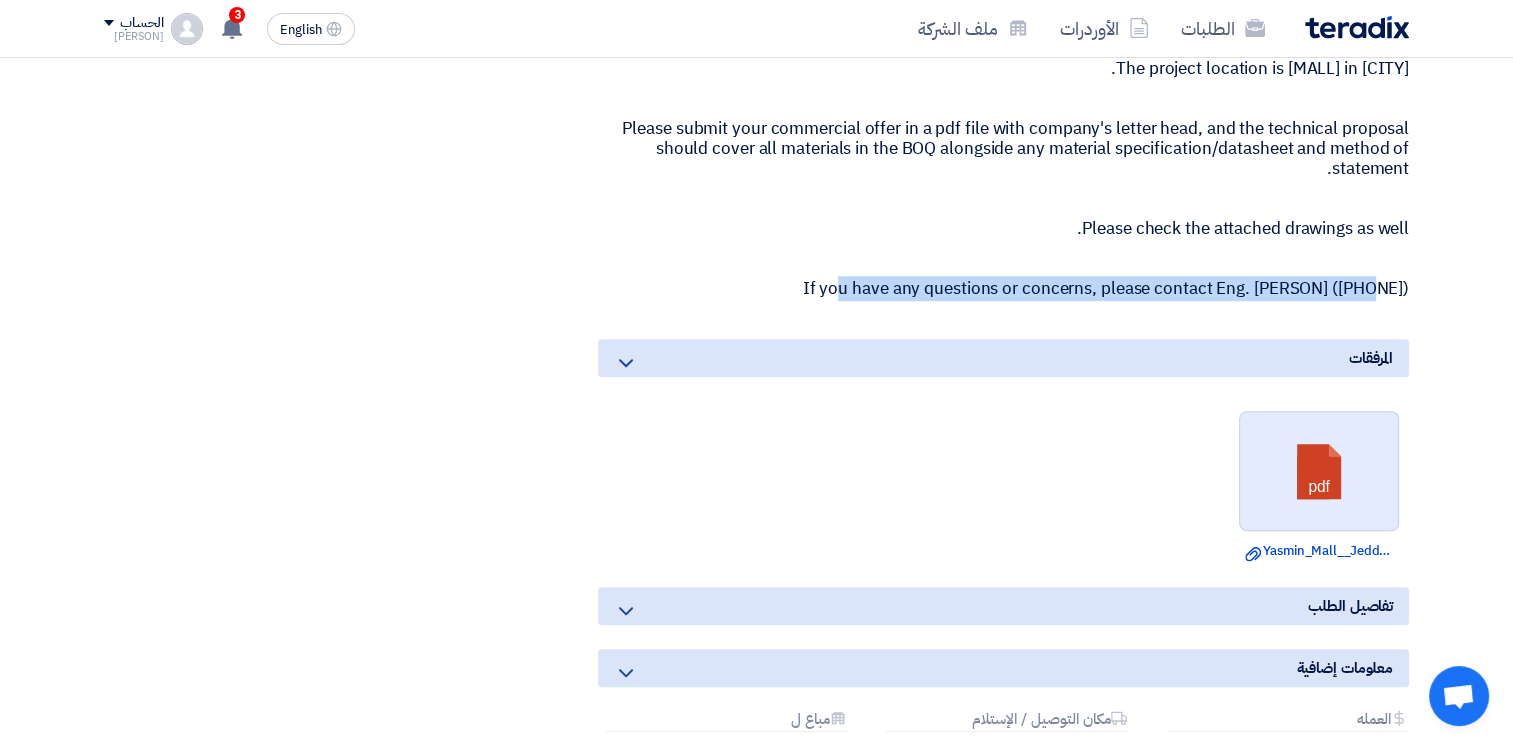 drag, startPoint x: 1258, startPoint y: 309, endPoint x: 1319, endPoint y: 486, distance: 187.21645 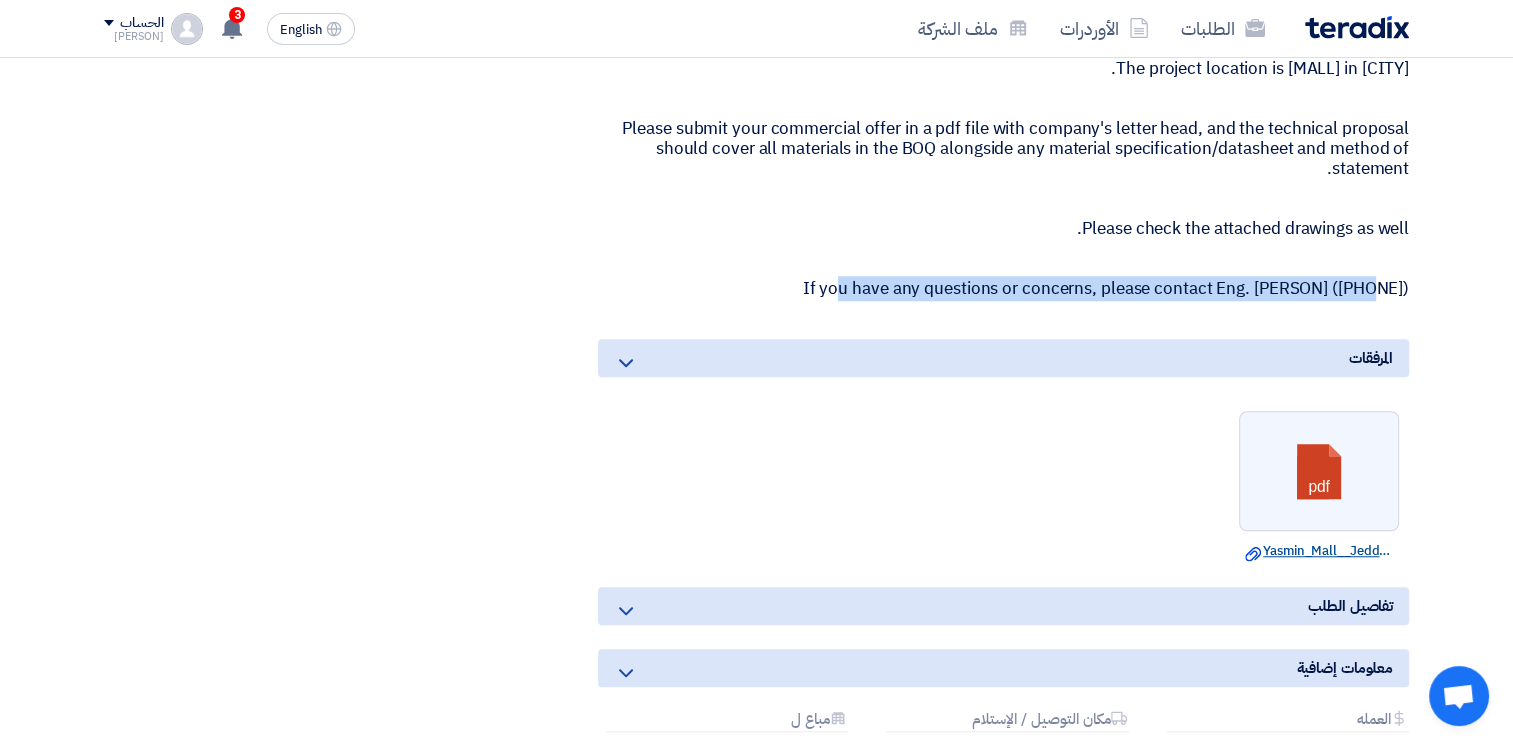 click on "Download file
[MALL]__Jeddah.pdf" at bounding box center [1319, 551] 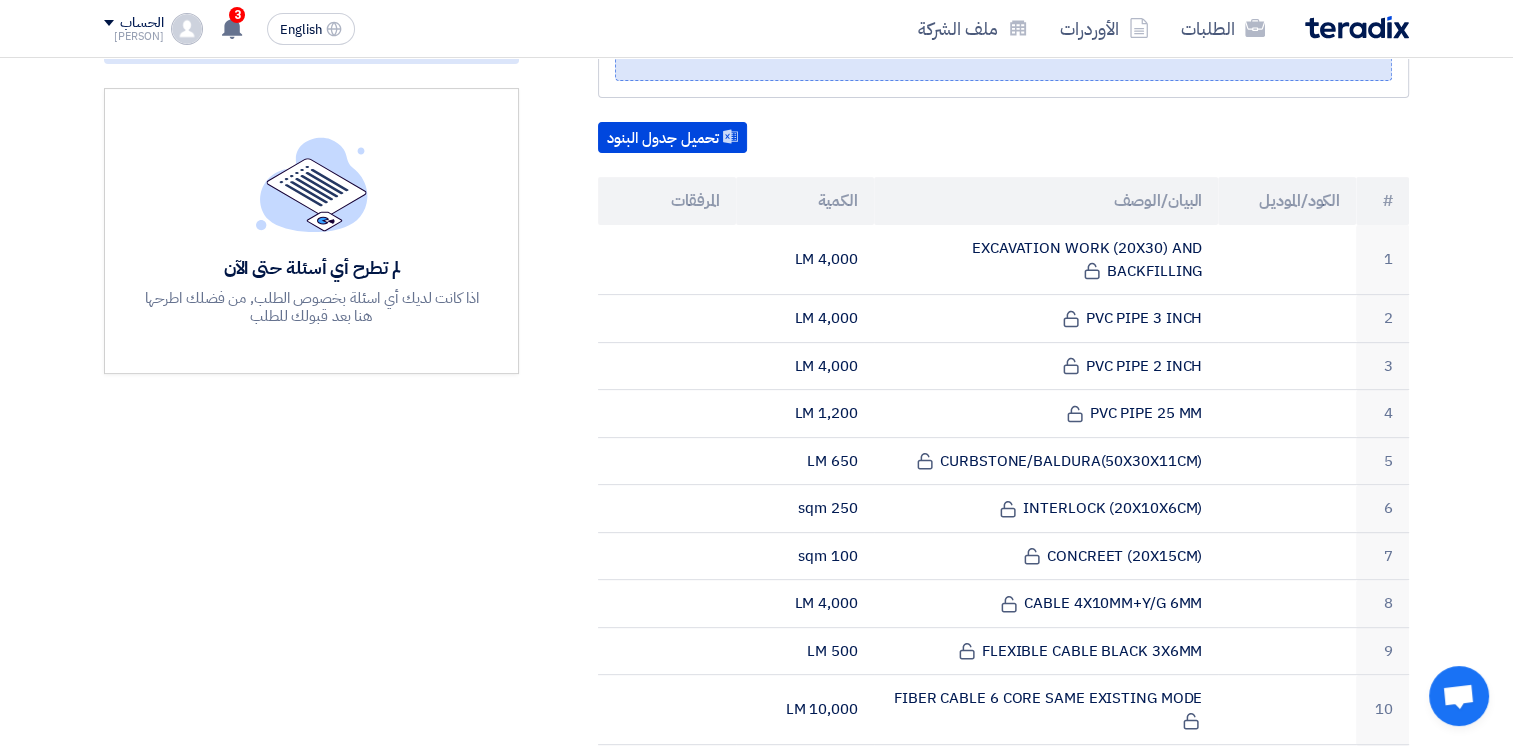 scroll, scrollTop: 0, scrollLeft: 0, axis: both 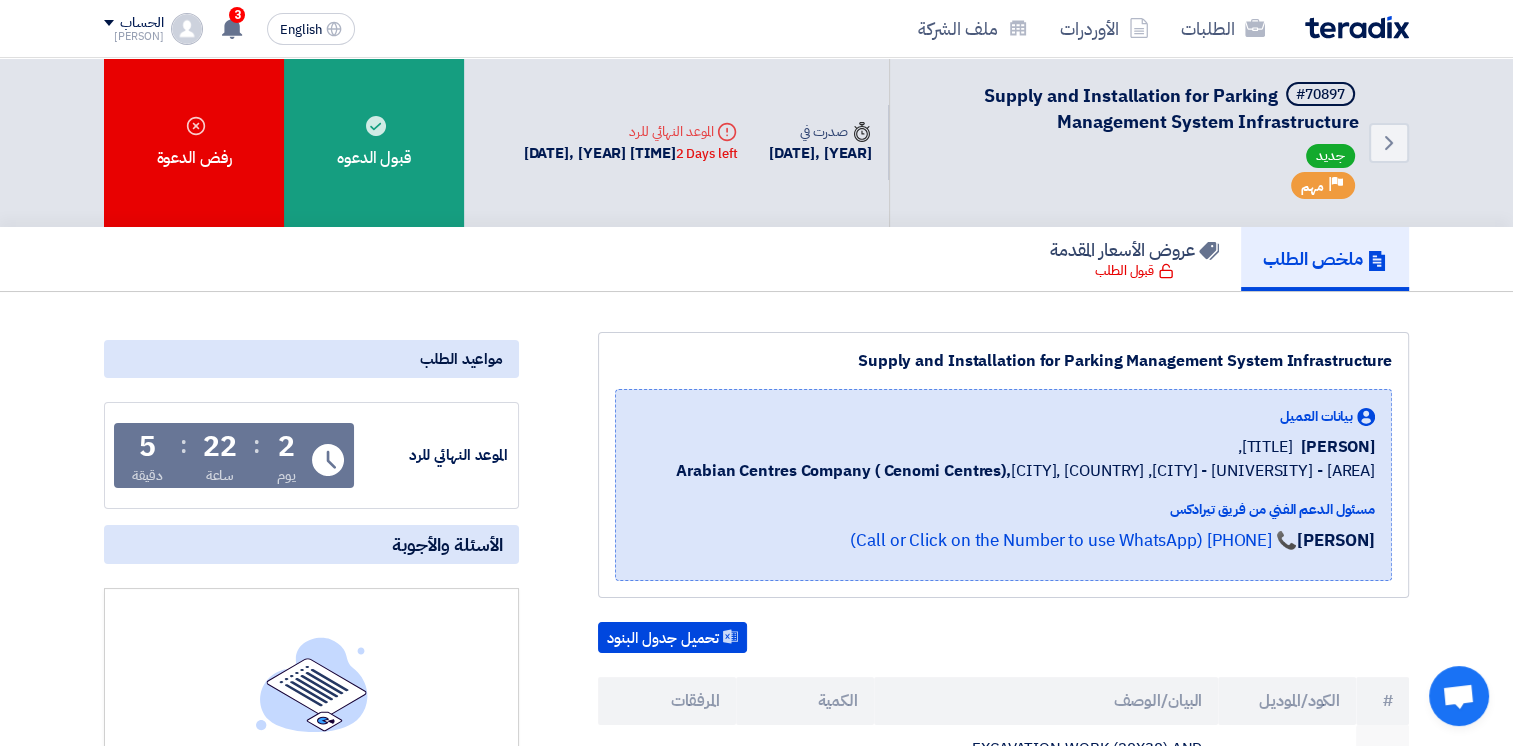 drag, startPoint x: 884, startPoint y: 359, endPoint x: 1352, endPoint y: 360, distance: 468.00107 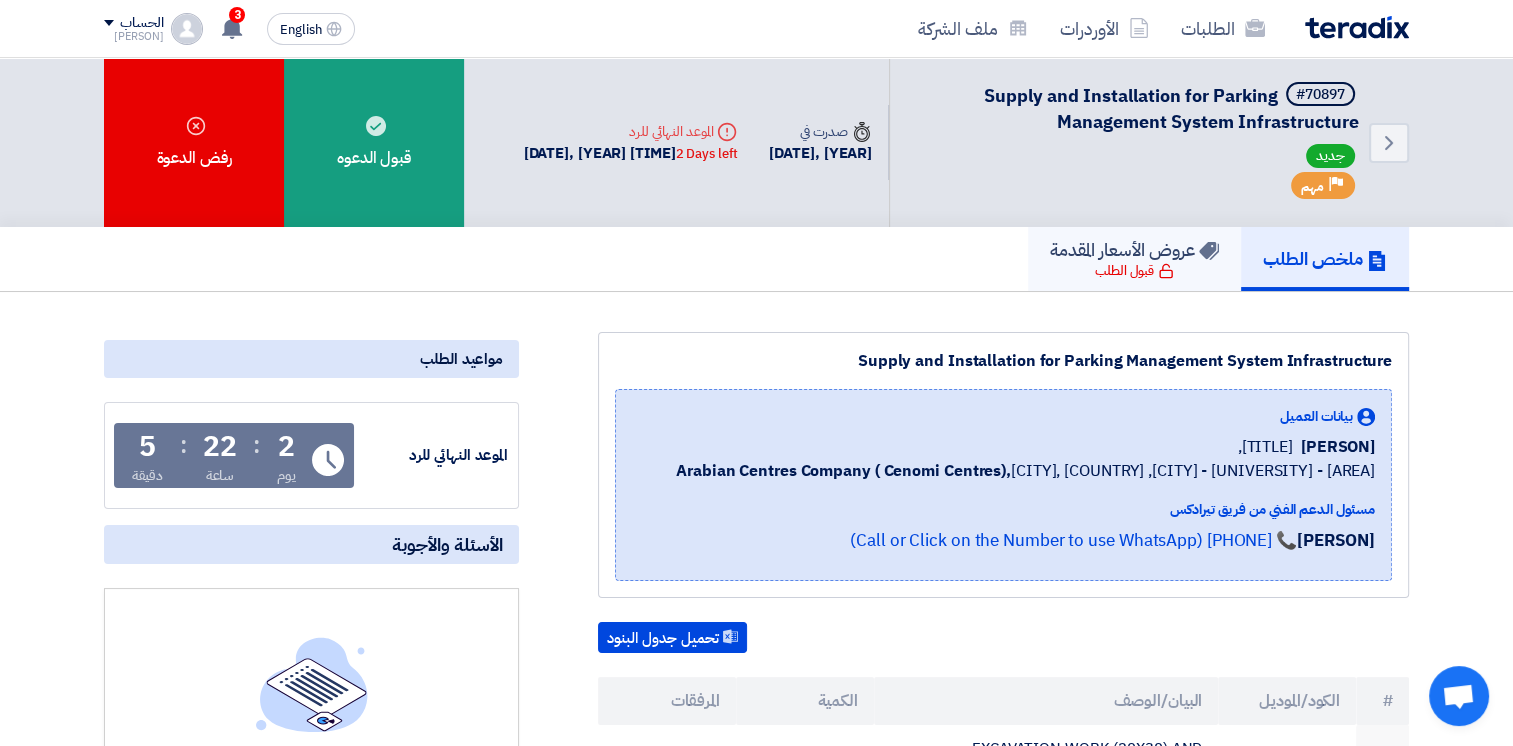 click on "عروض الأسعار المقدمة" 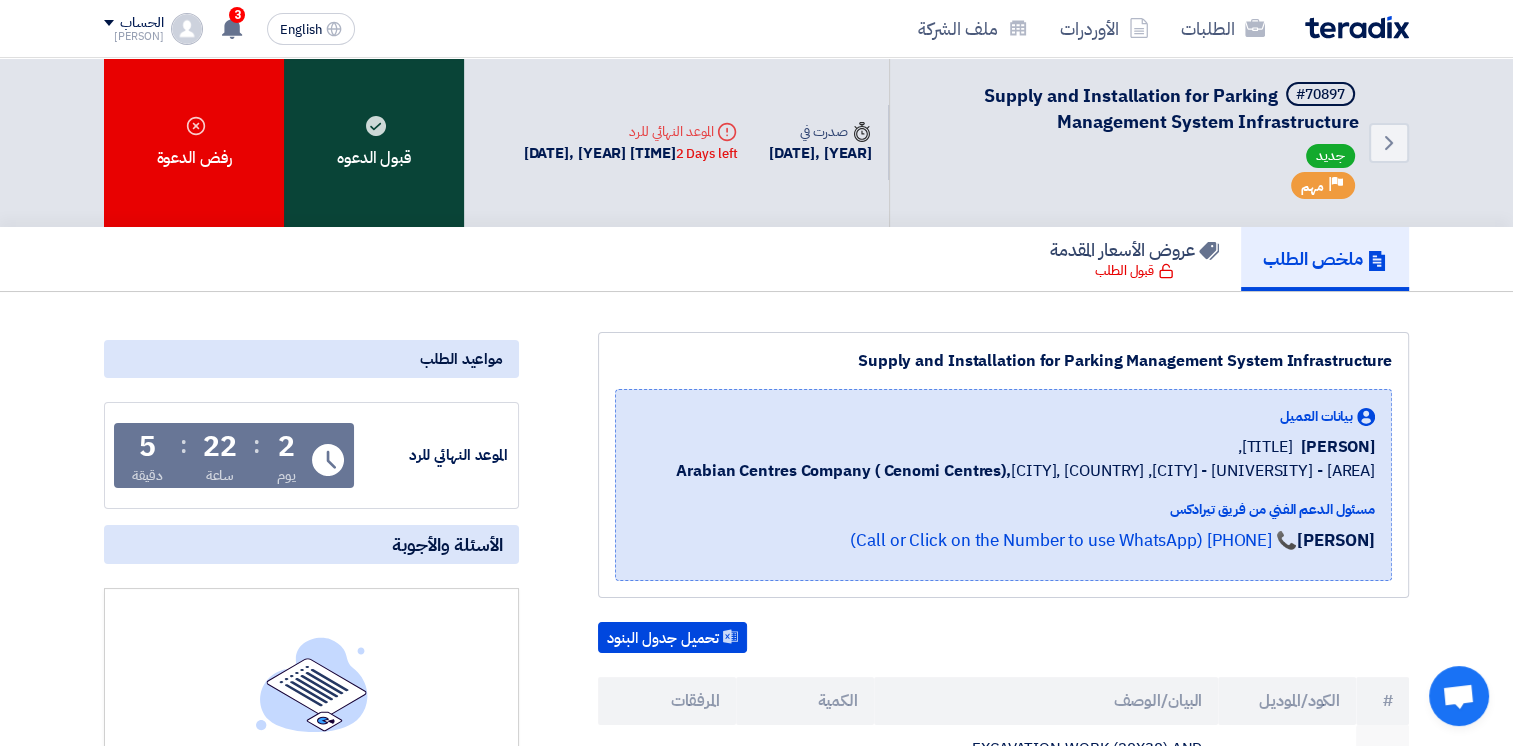 click on "قبول الدعوه" 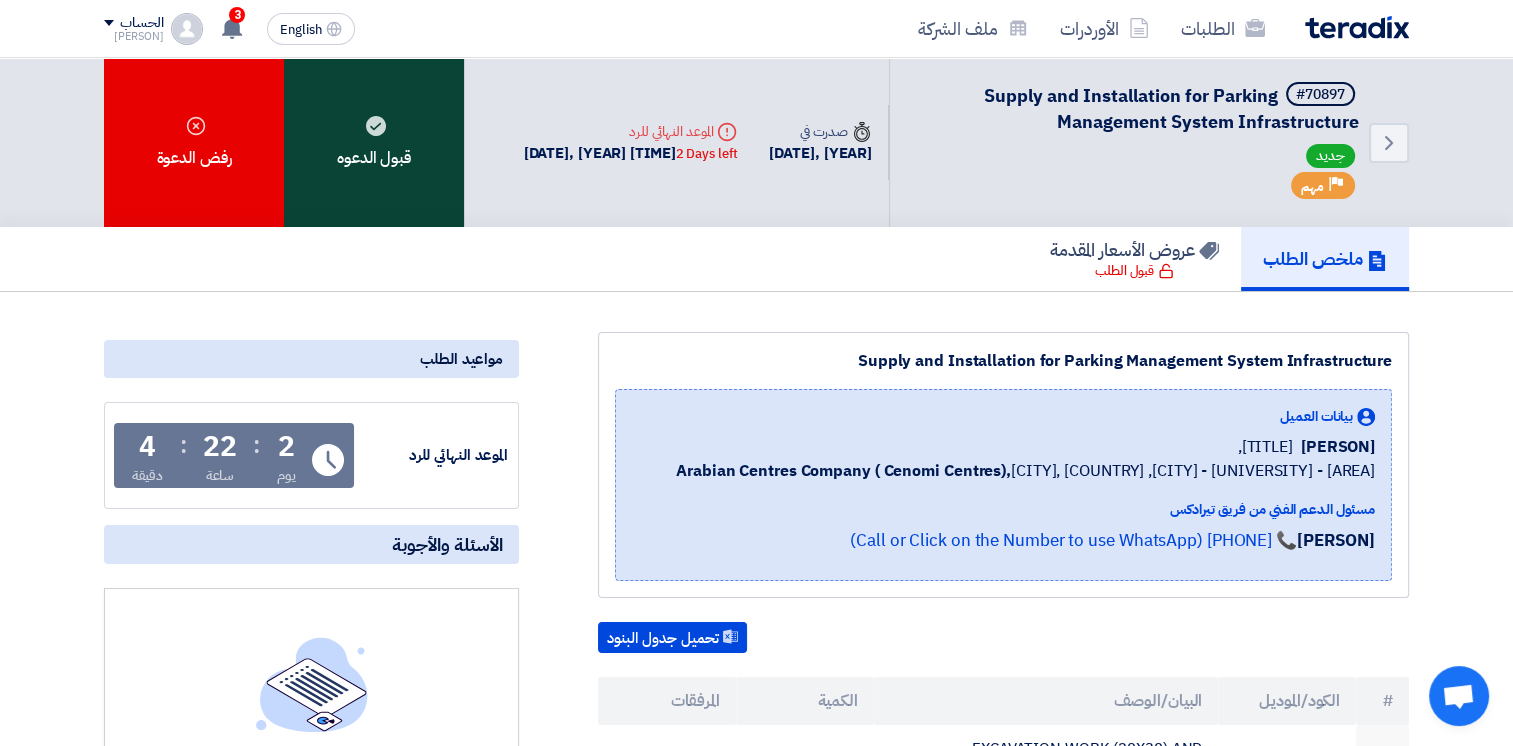 click on "قبول الدعوه" 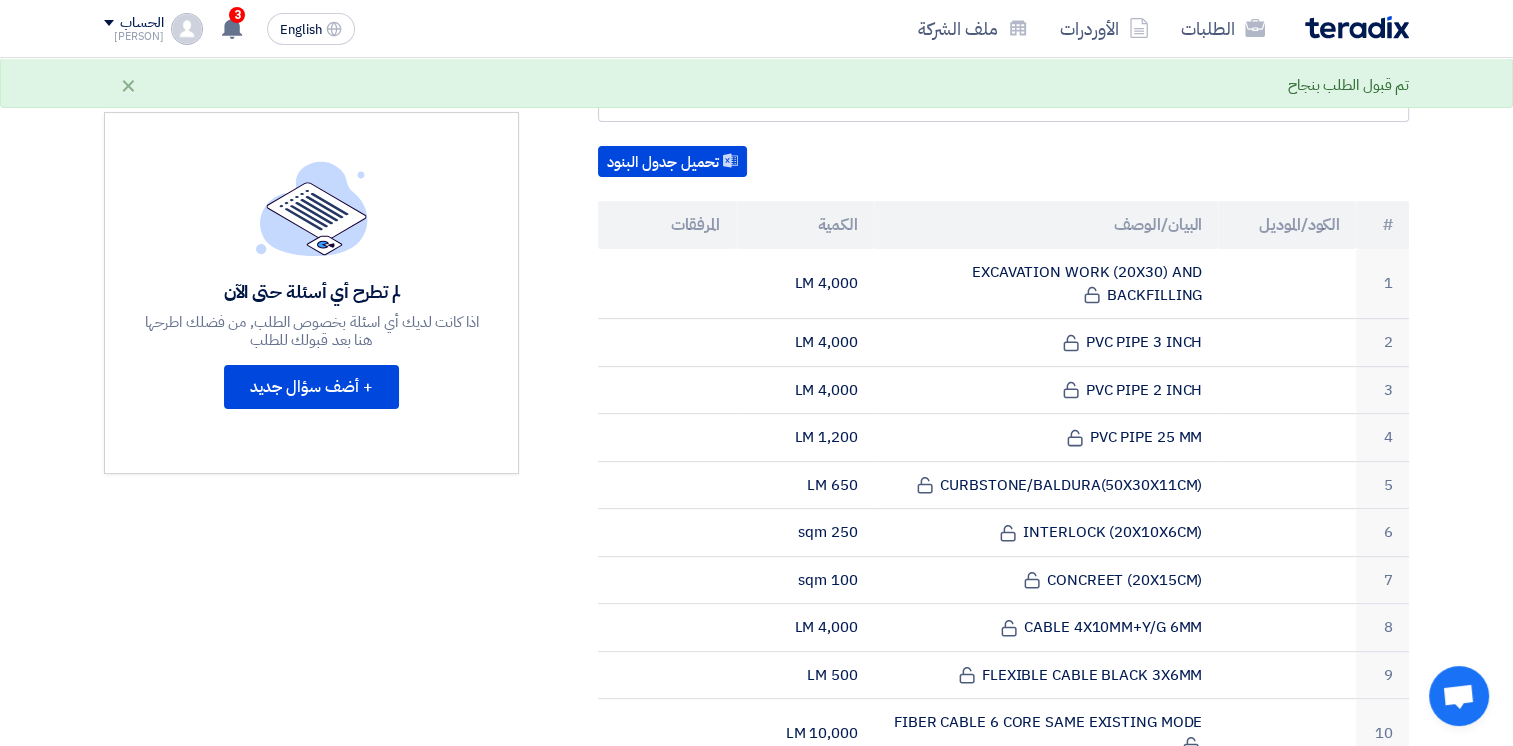 scroll, scrollTop: 0, scrollLeft: 0, axis: both 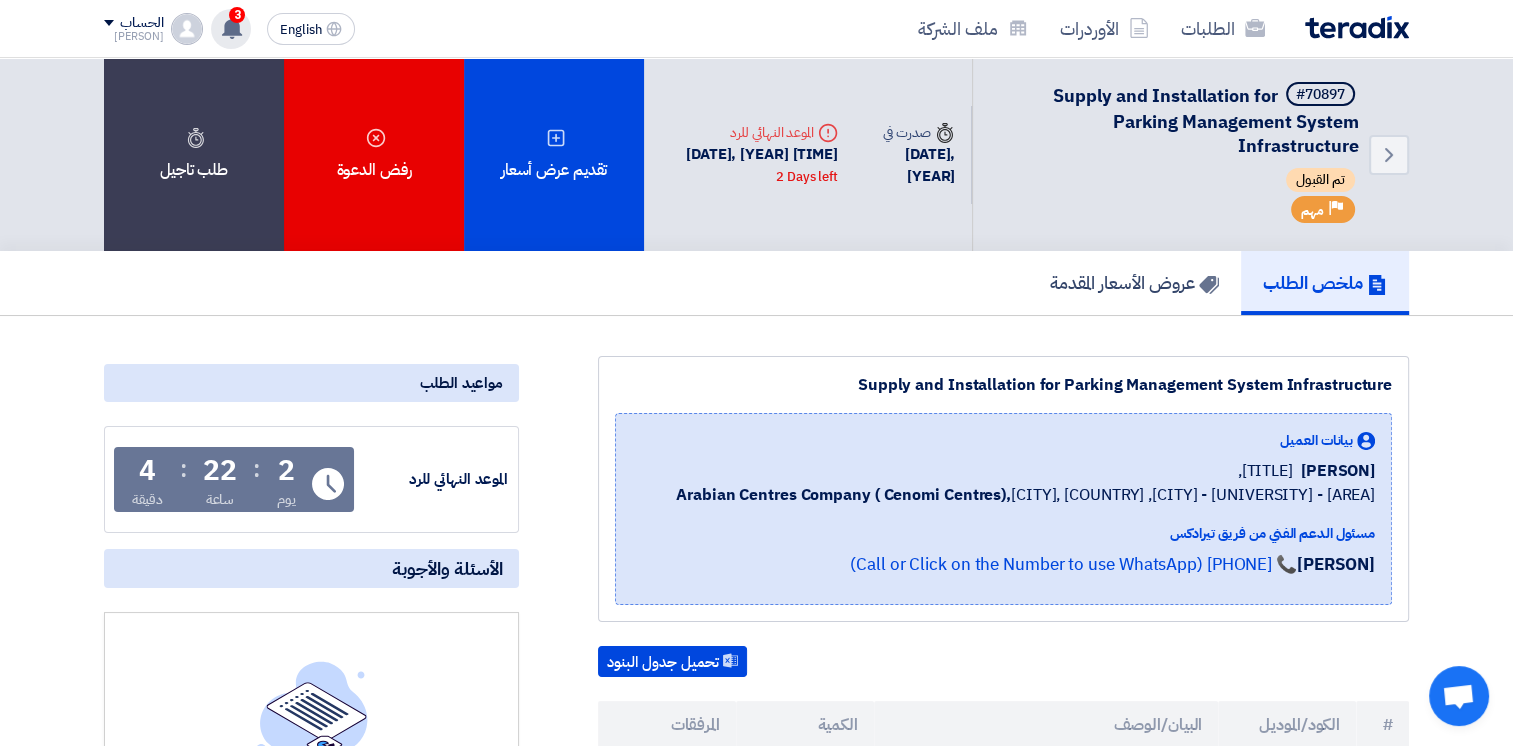click 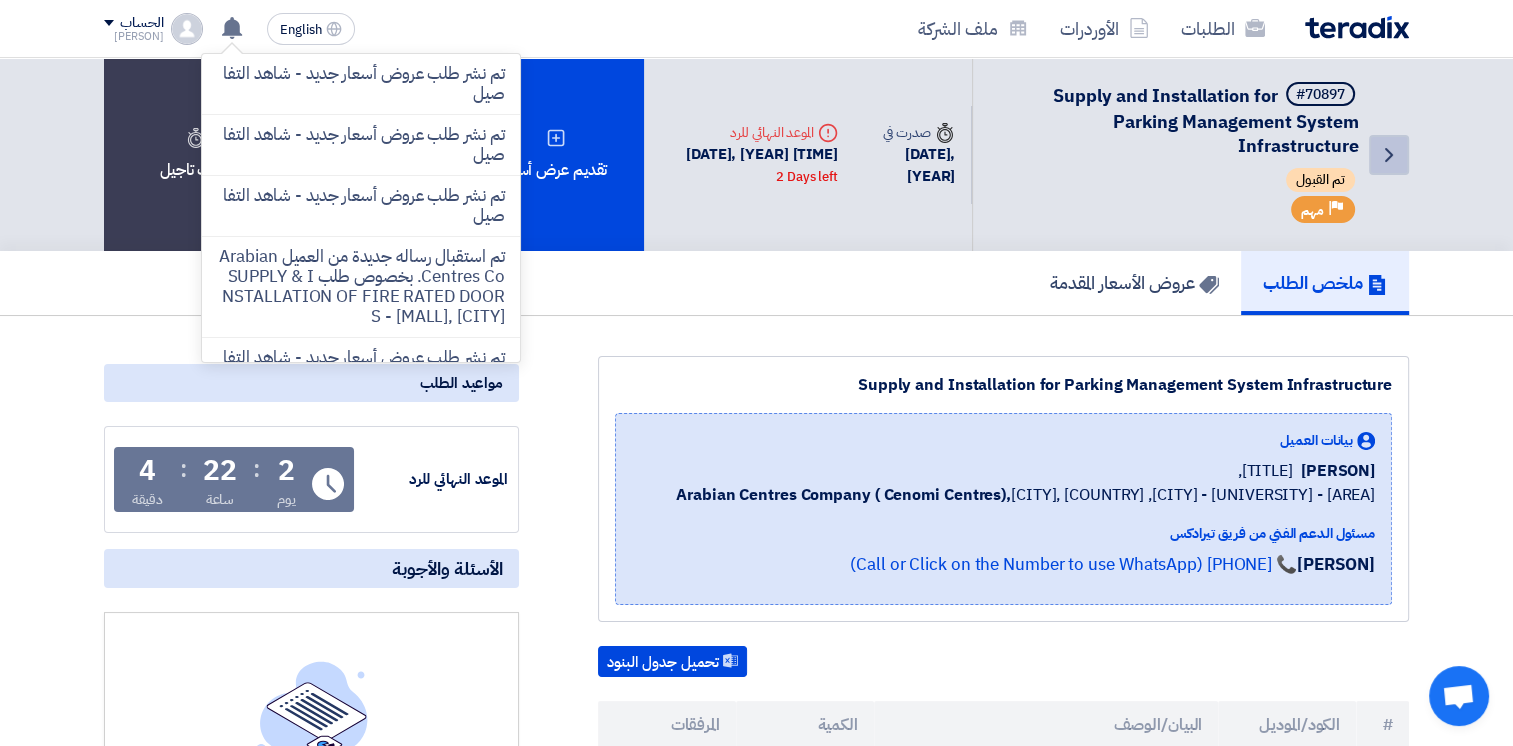 click on "Back" 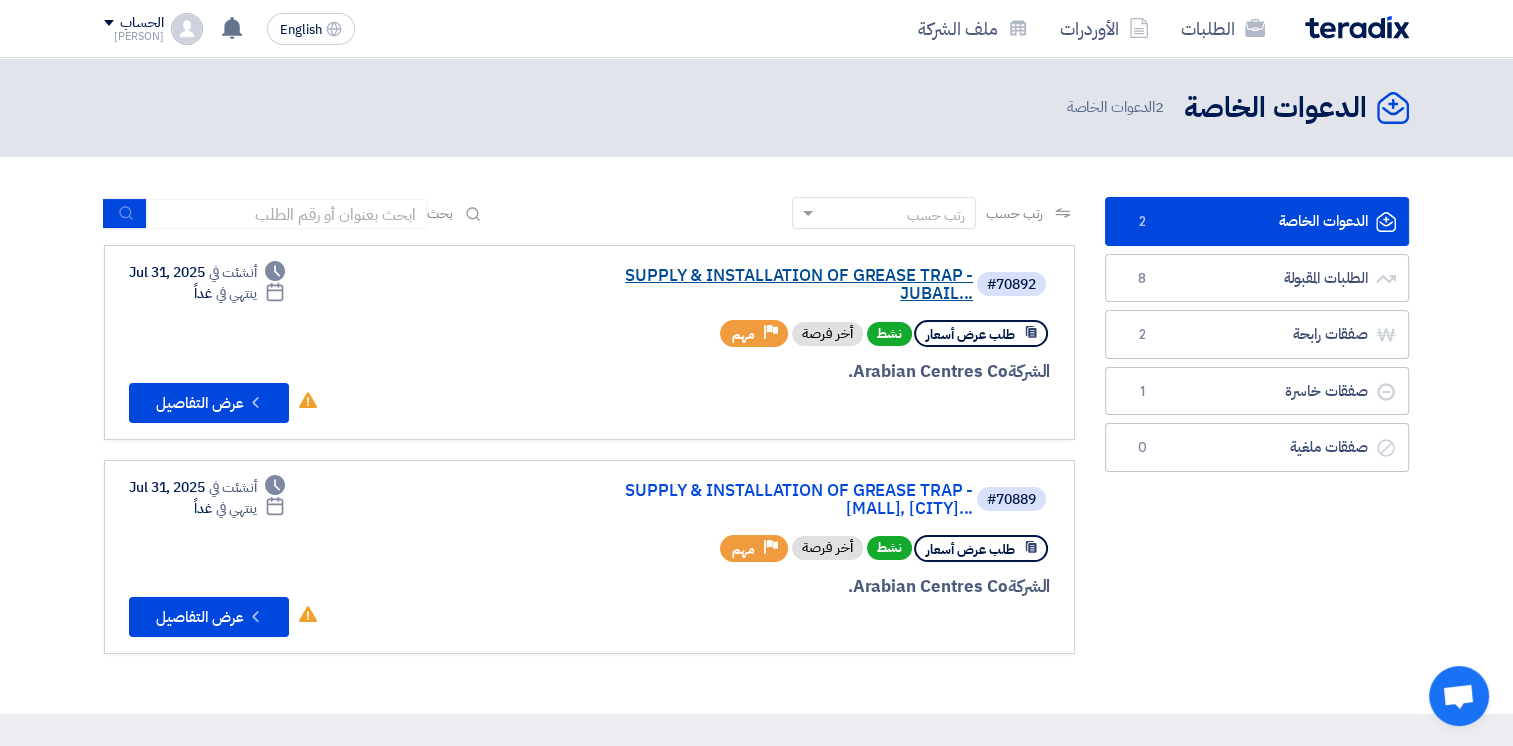 click on "SUPPLY & INSTALLATION OF GREASE TRAP - JUBAIL..." 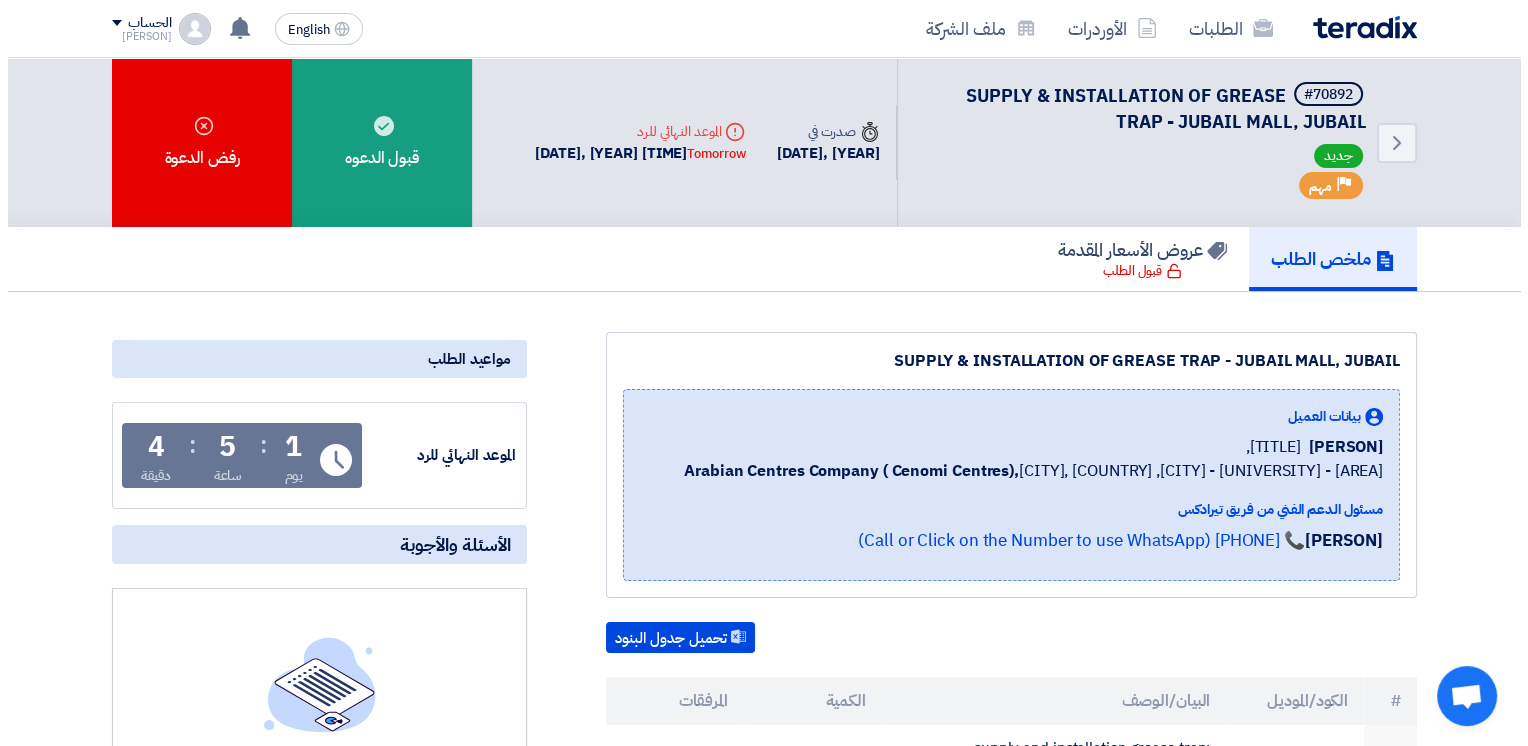 scroll, scrollTop: 500, scrollLeft: 0, axis: vertical 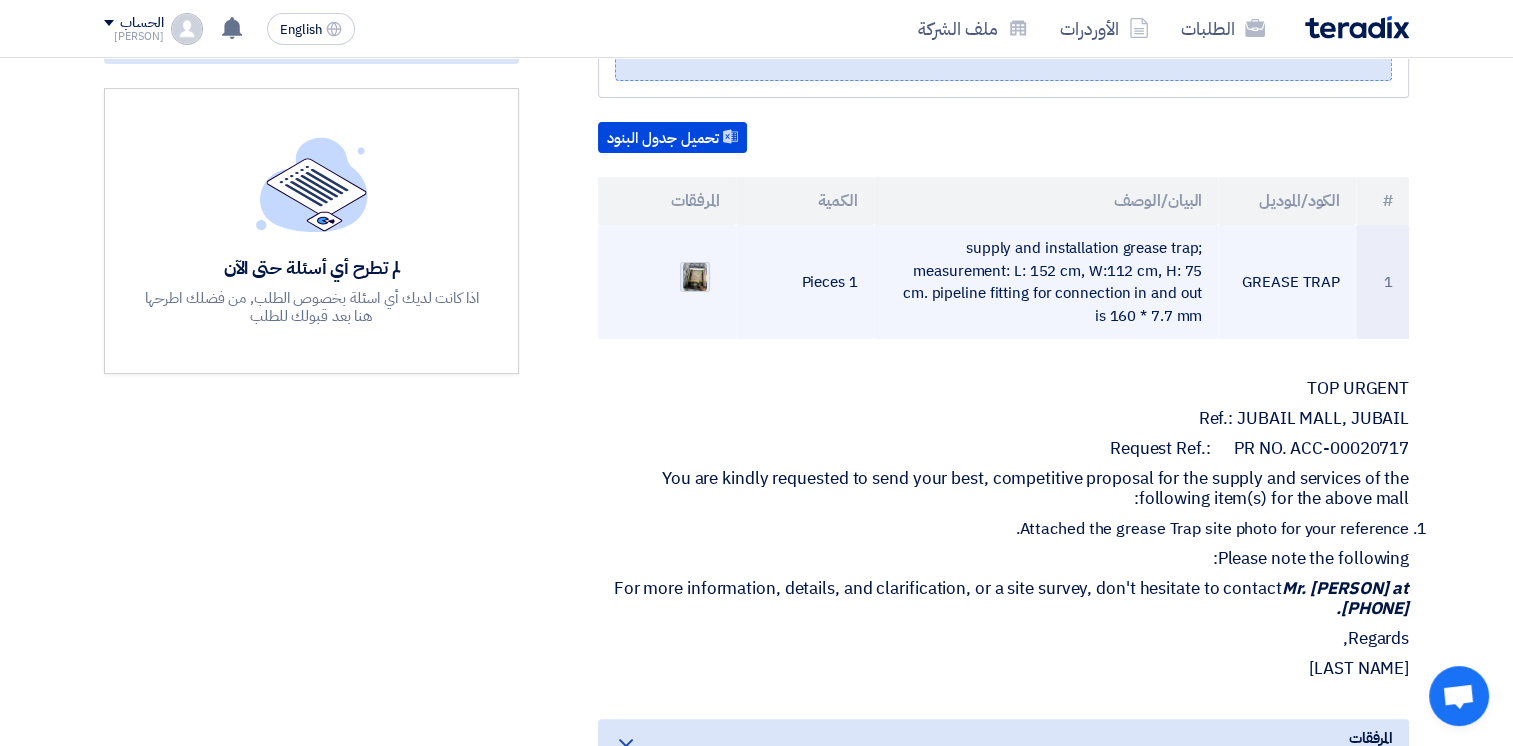 click 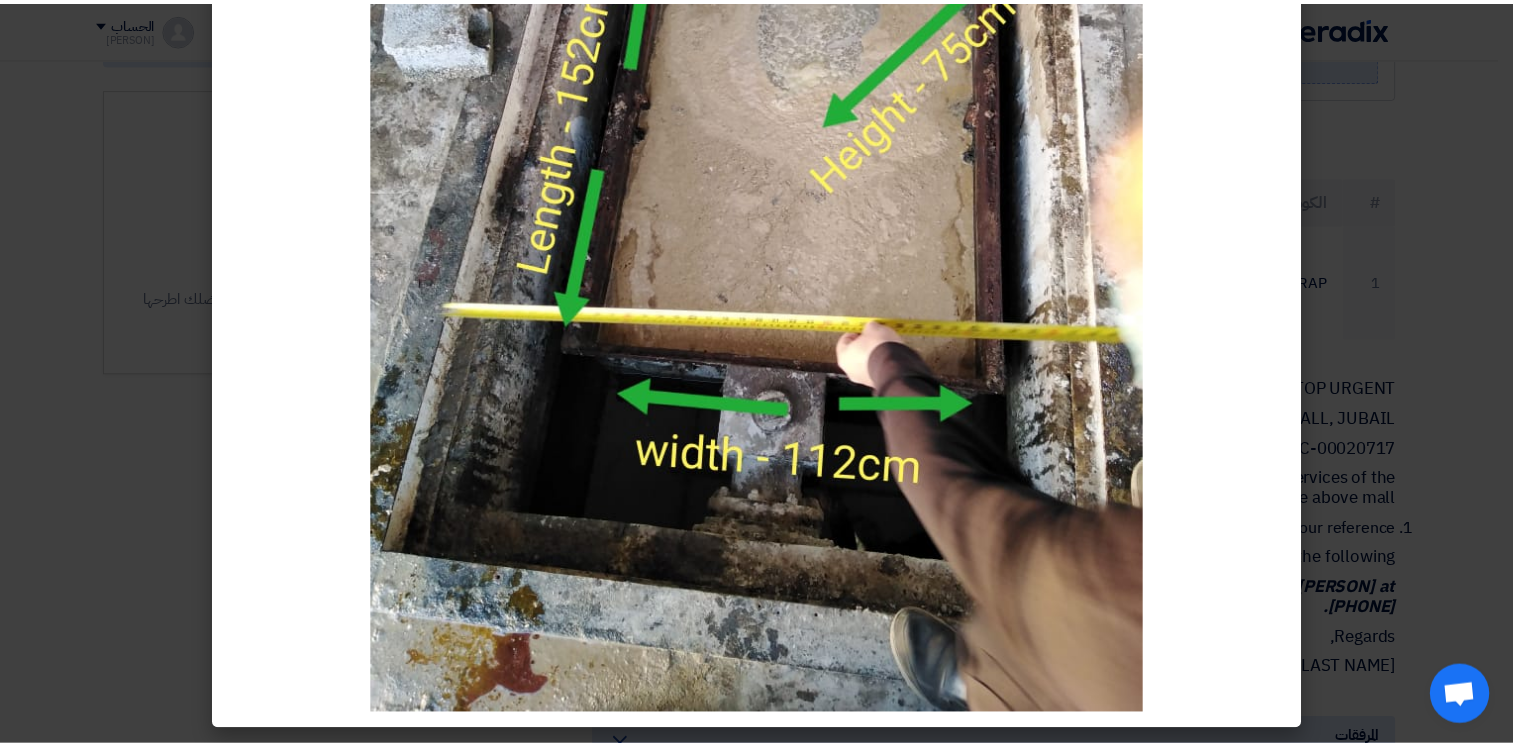 scroll, scrollTop: 0, scrollLeft: 0, axis: both 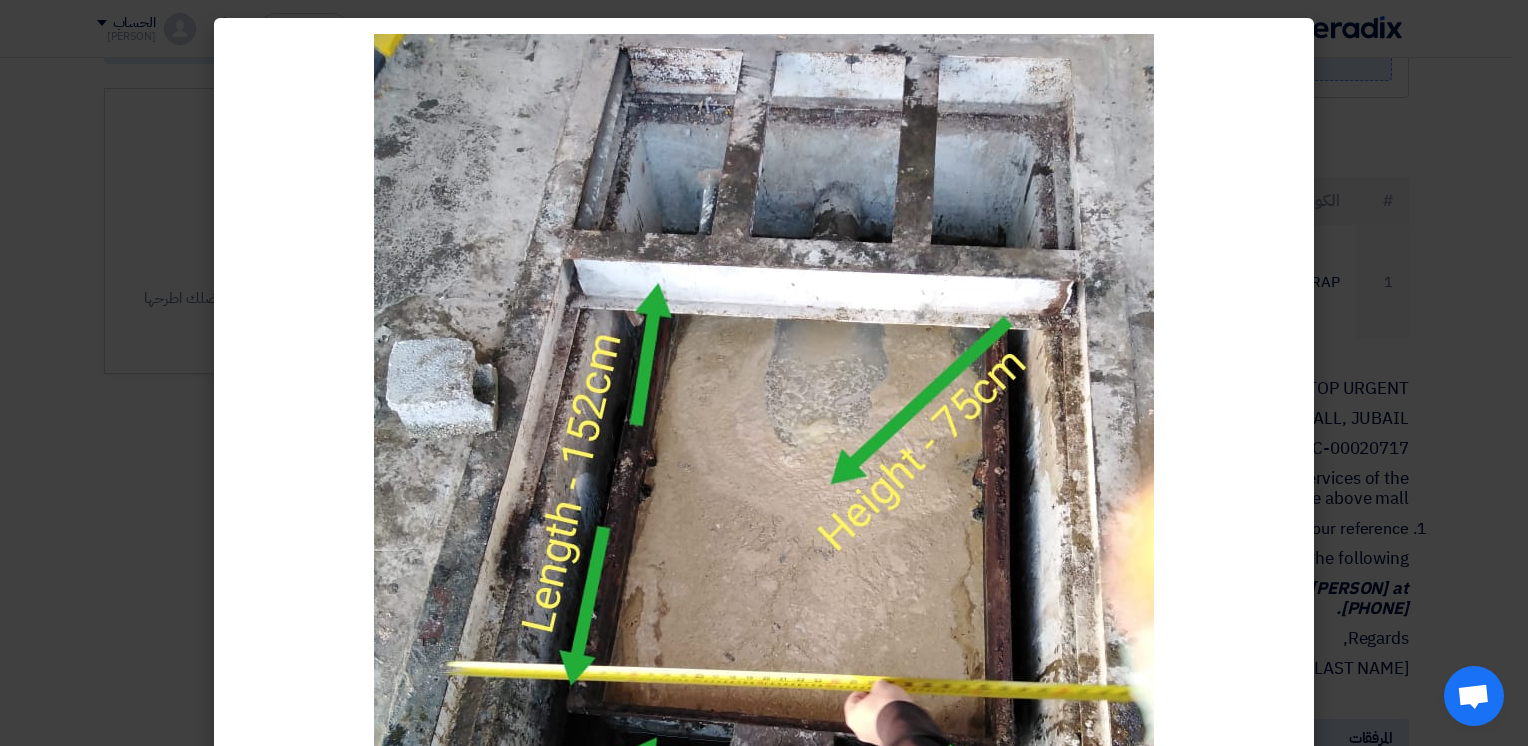 click 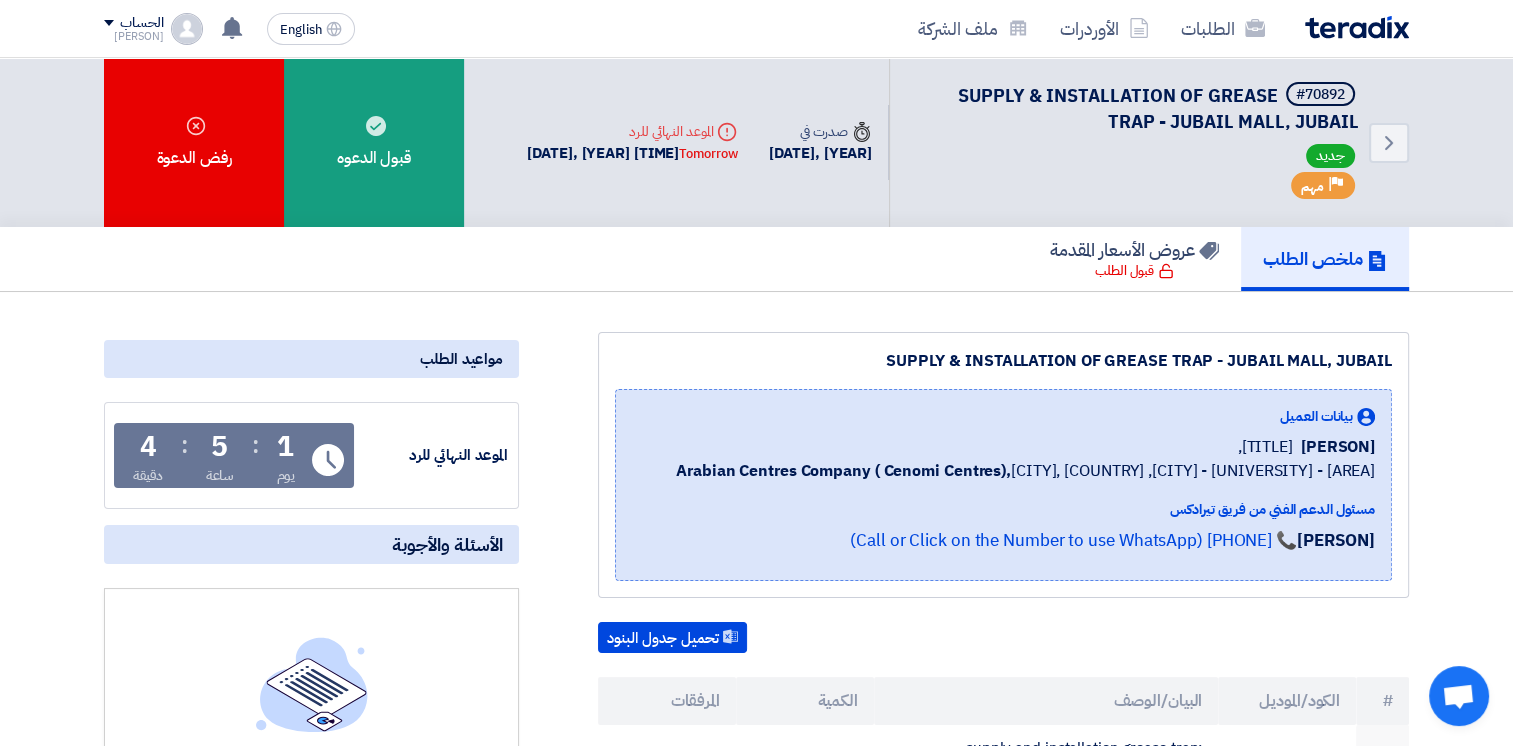 scroll, scrollTop: 500, scrollLeft: 0, axis: vertical 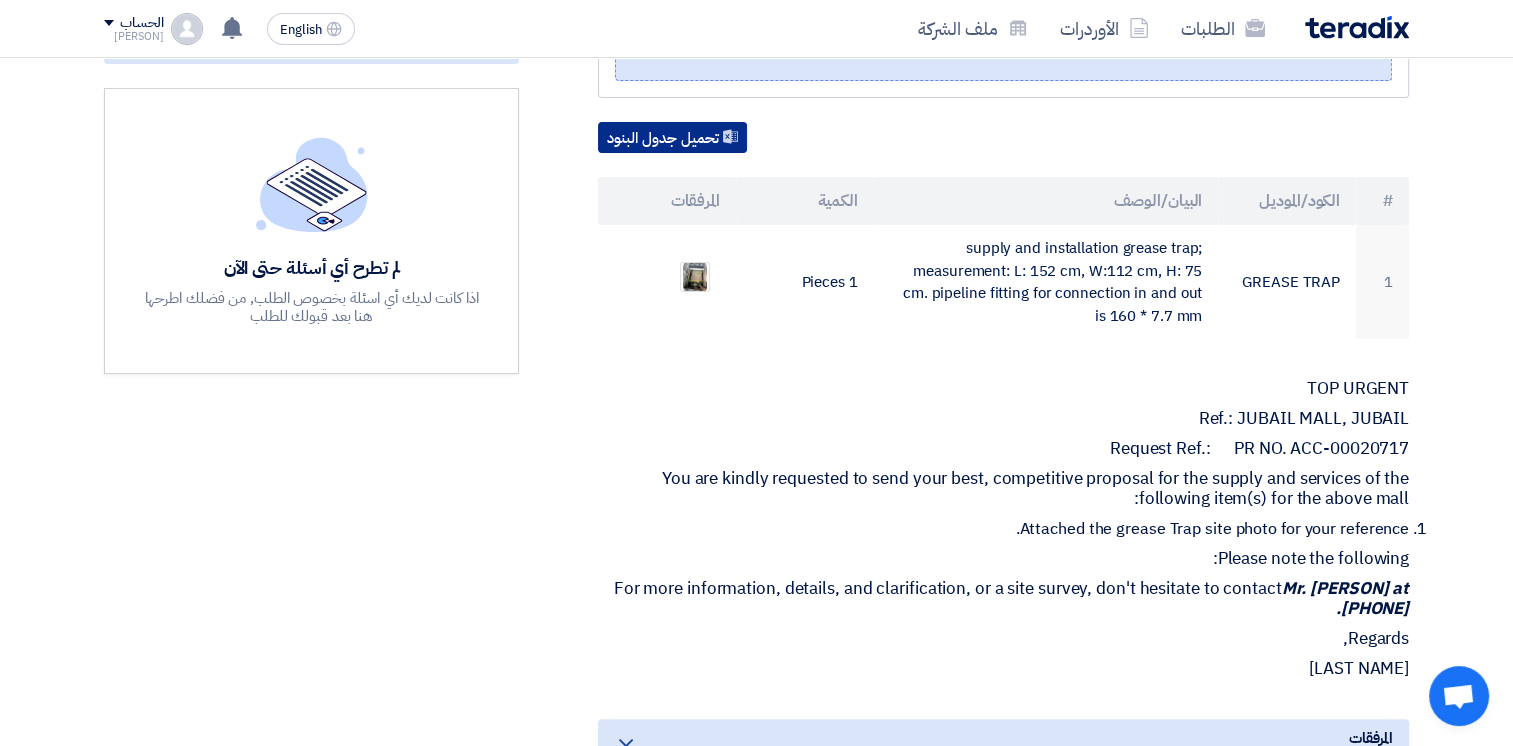 click on "تحميل جدول البنود" 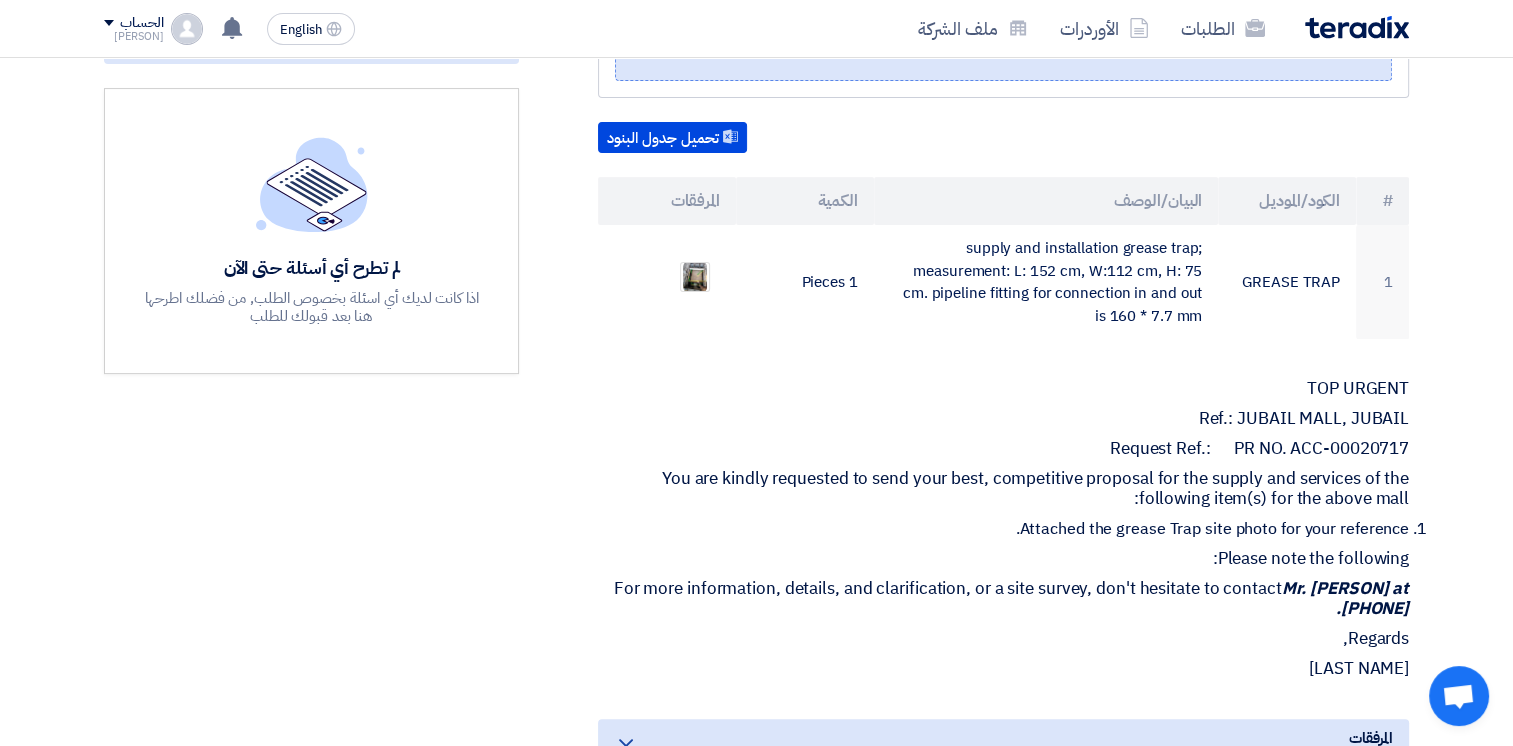 click on "TOP URGENT" 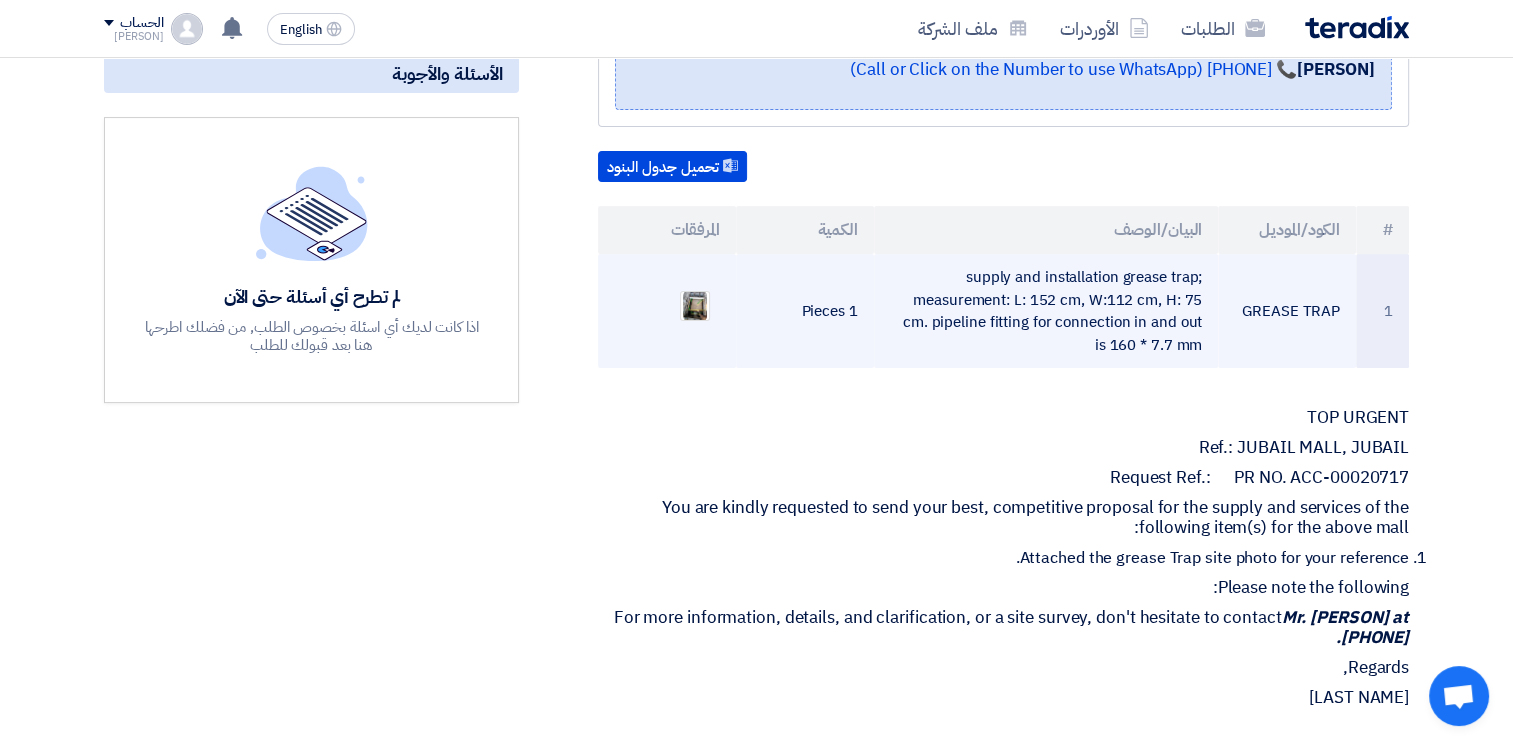 scroll, scrollTop: 0, scrollLeft: 0, axis: both 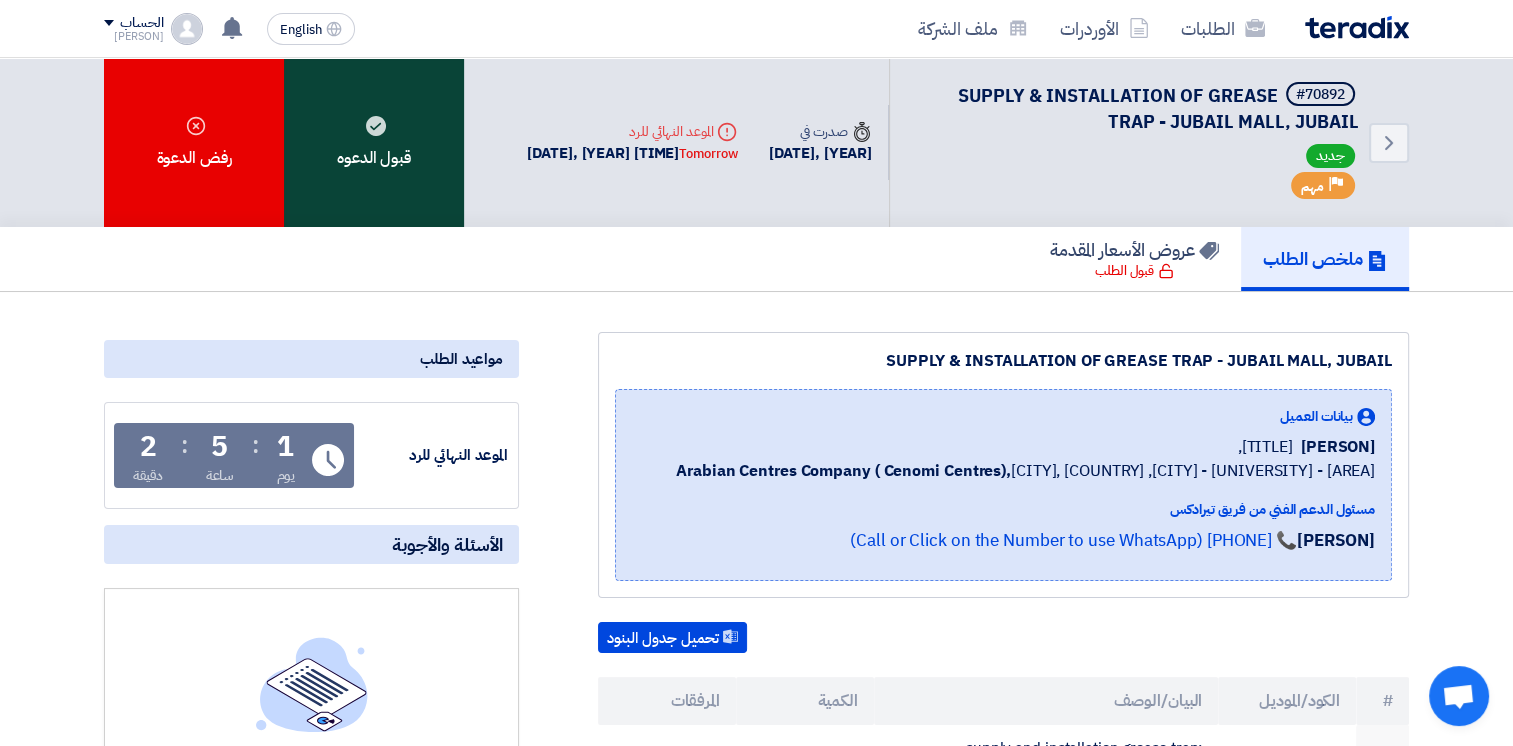 click on "قبول الدعوه" 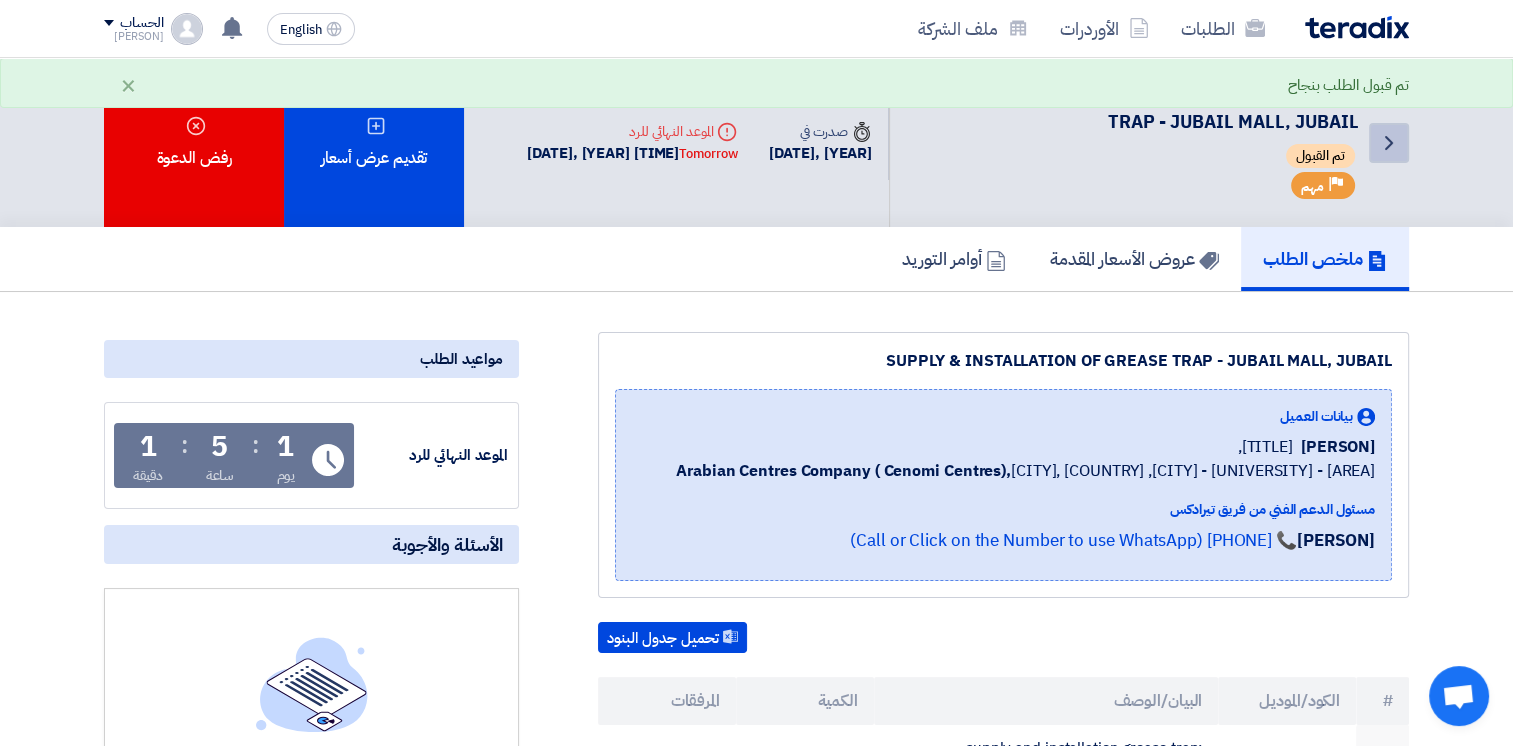 click on "Back" 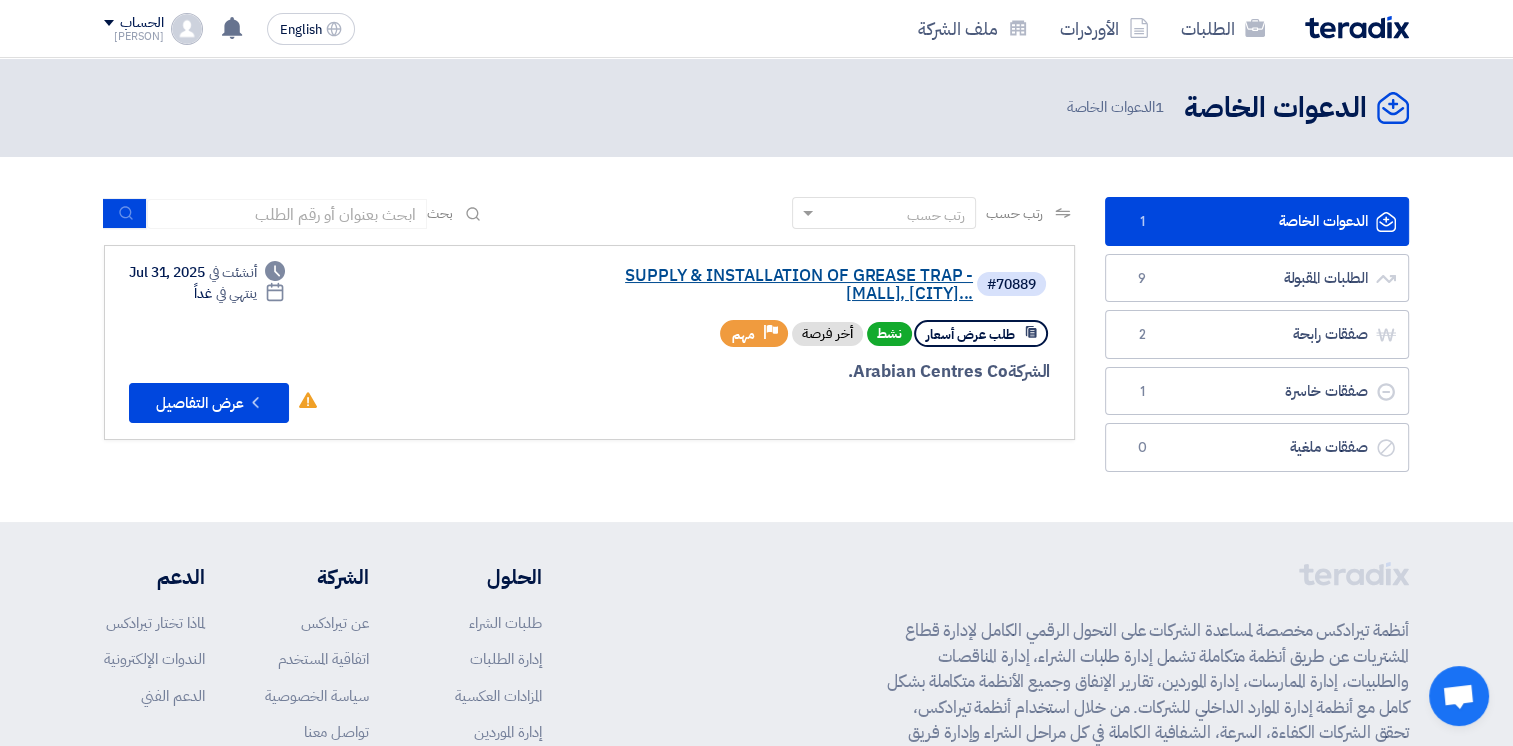 click on "SUPPLY & INSTALLATION OF GREASE TRAP - [MALL], [CITY]..." 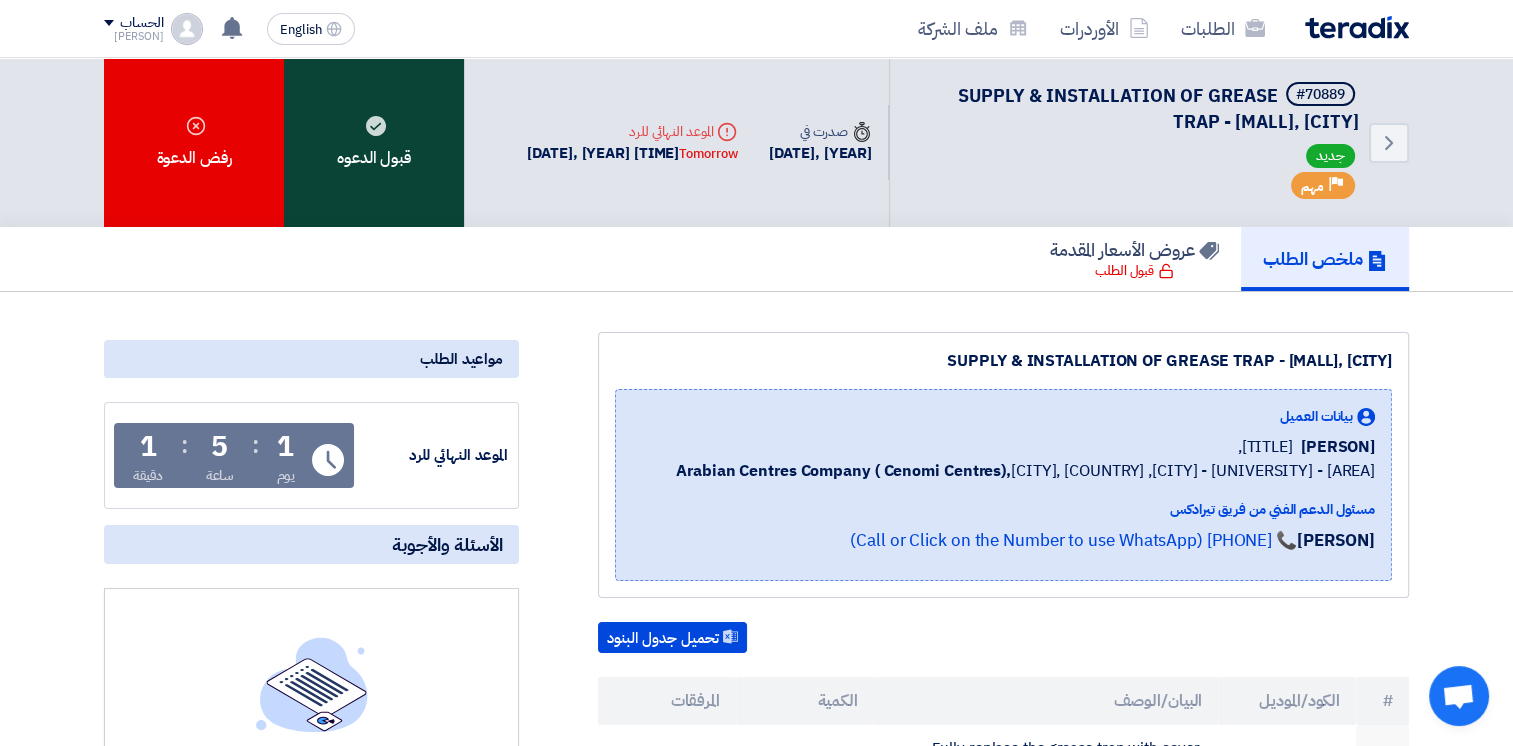 click on "قبول الدعوه" 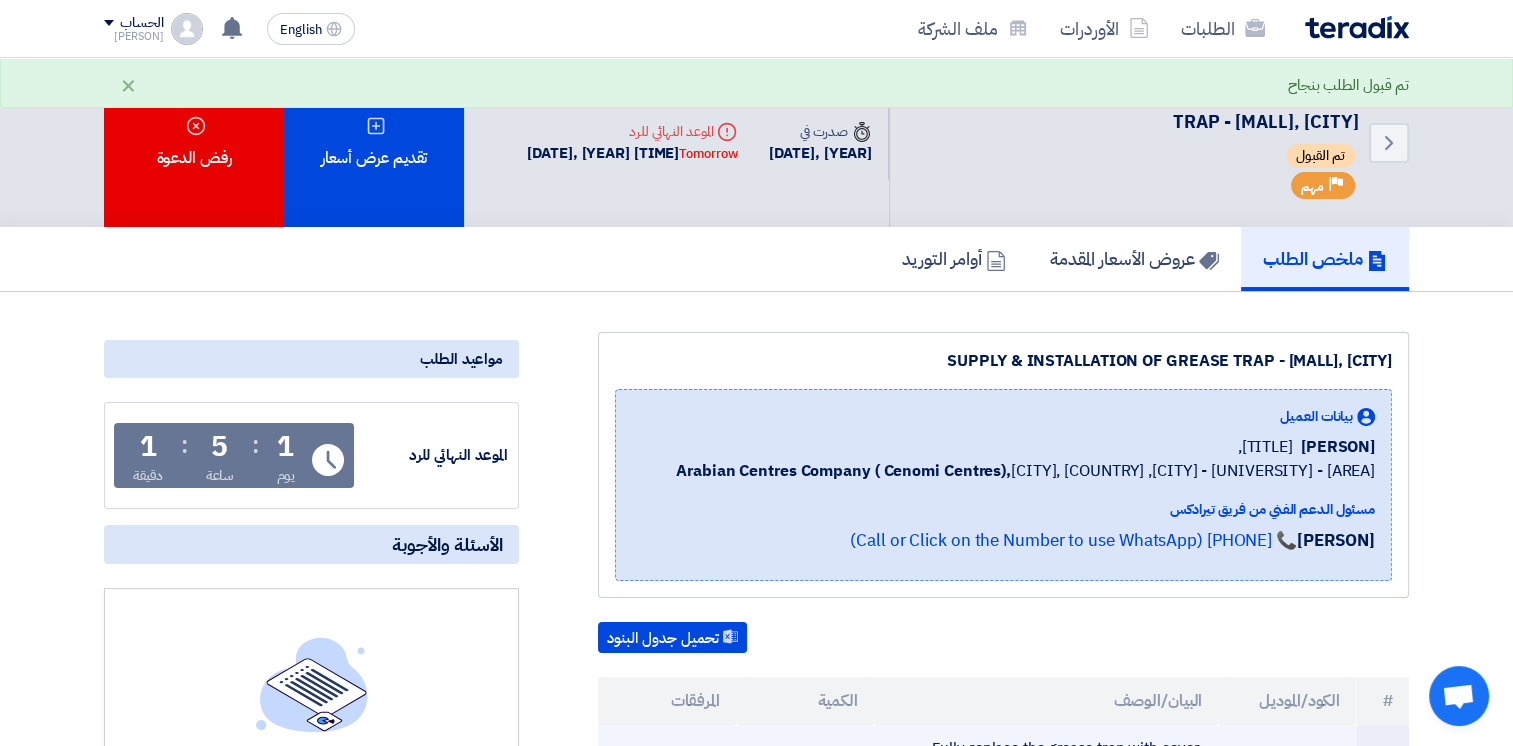 scroll, scrollTop: 500, scrollLeft: 0, axis: vertical 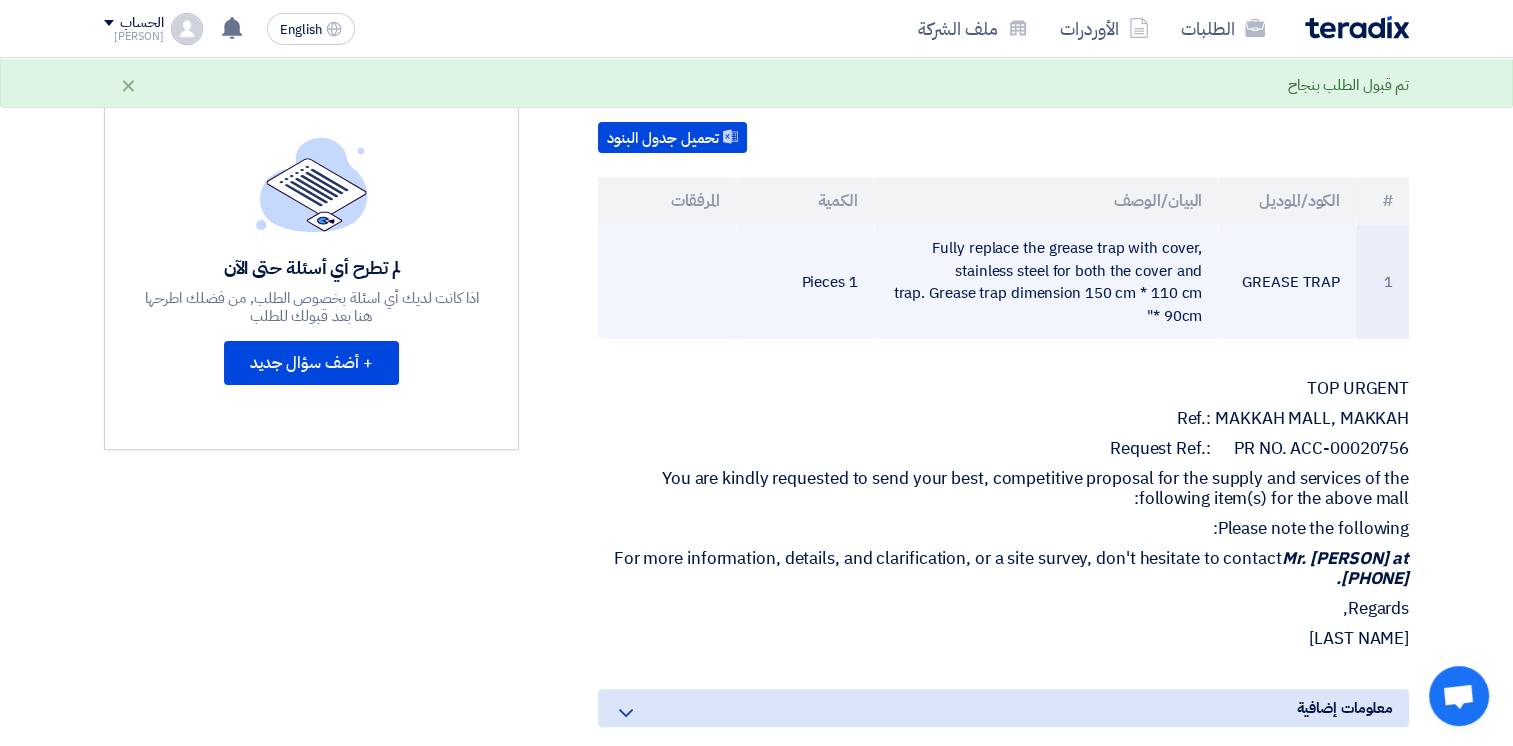 drag, startPoint x: 950, startPoint y: 269, endPoint x: 1187, endPoint y: 342, distance: 247.9879 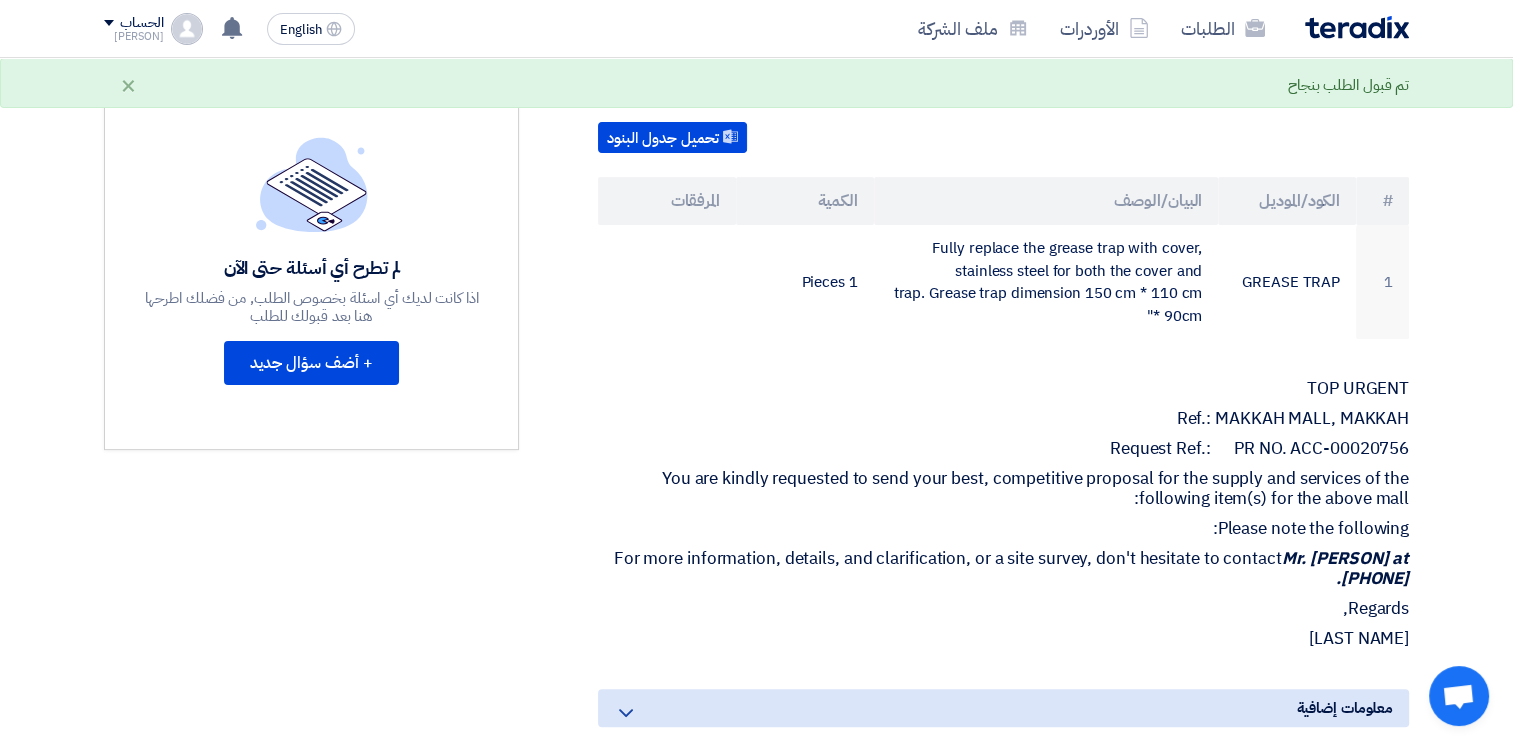 drag, startPoint x: 1053, startPoint y: 271, endPoint x: 1249, endPoint y: 446, distance: 262.75653 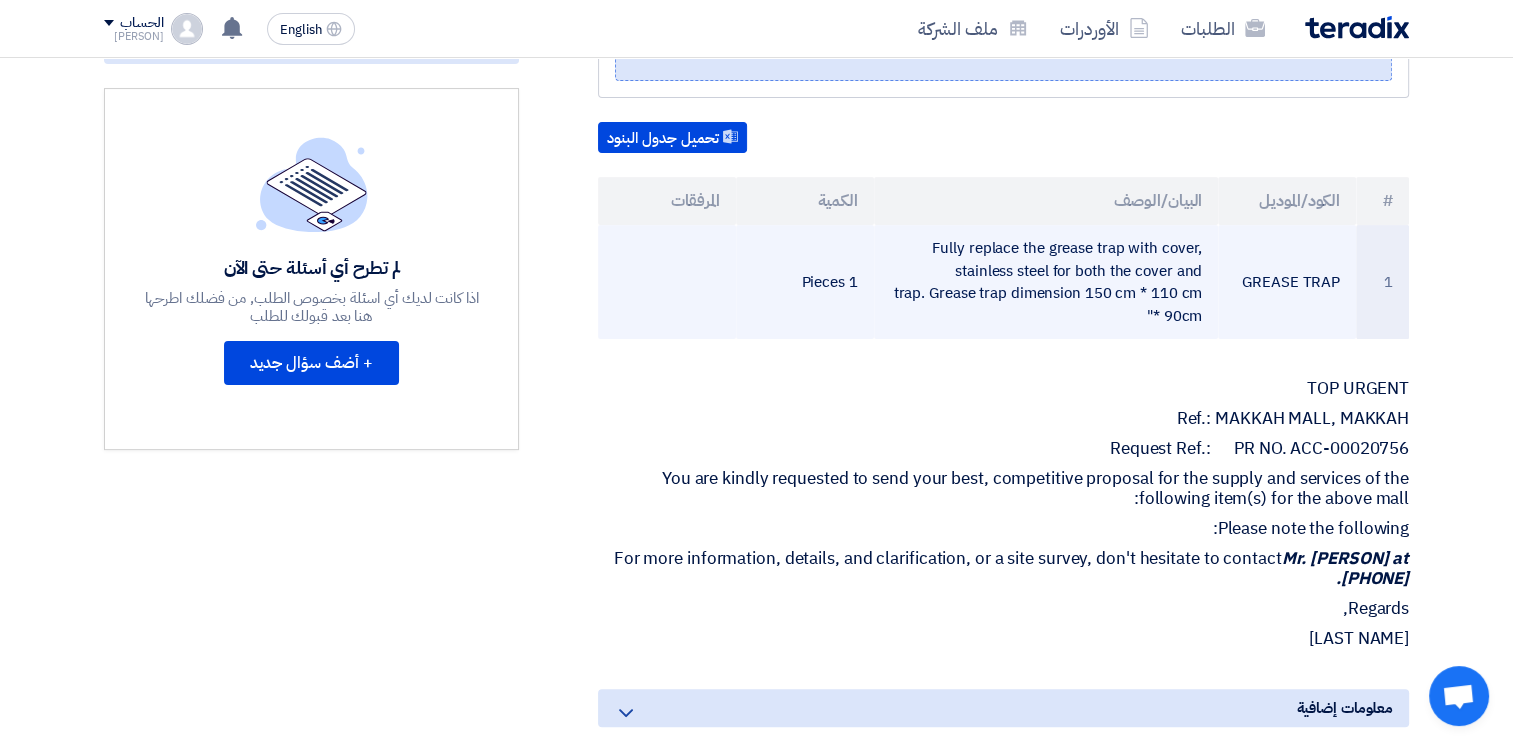 drag, startPoint x: 946, startPoint y: 263, endPoint x: 1206, endPoint y: 338, distance: 270.6012 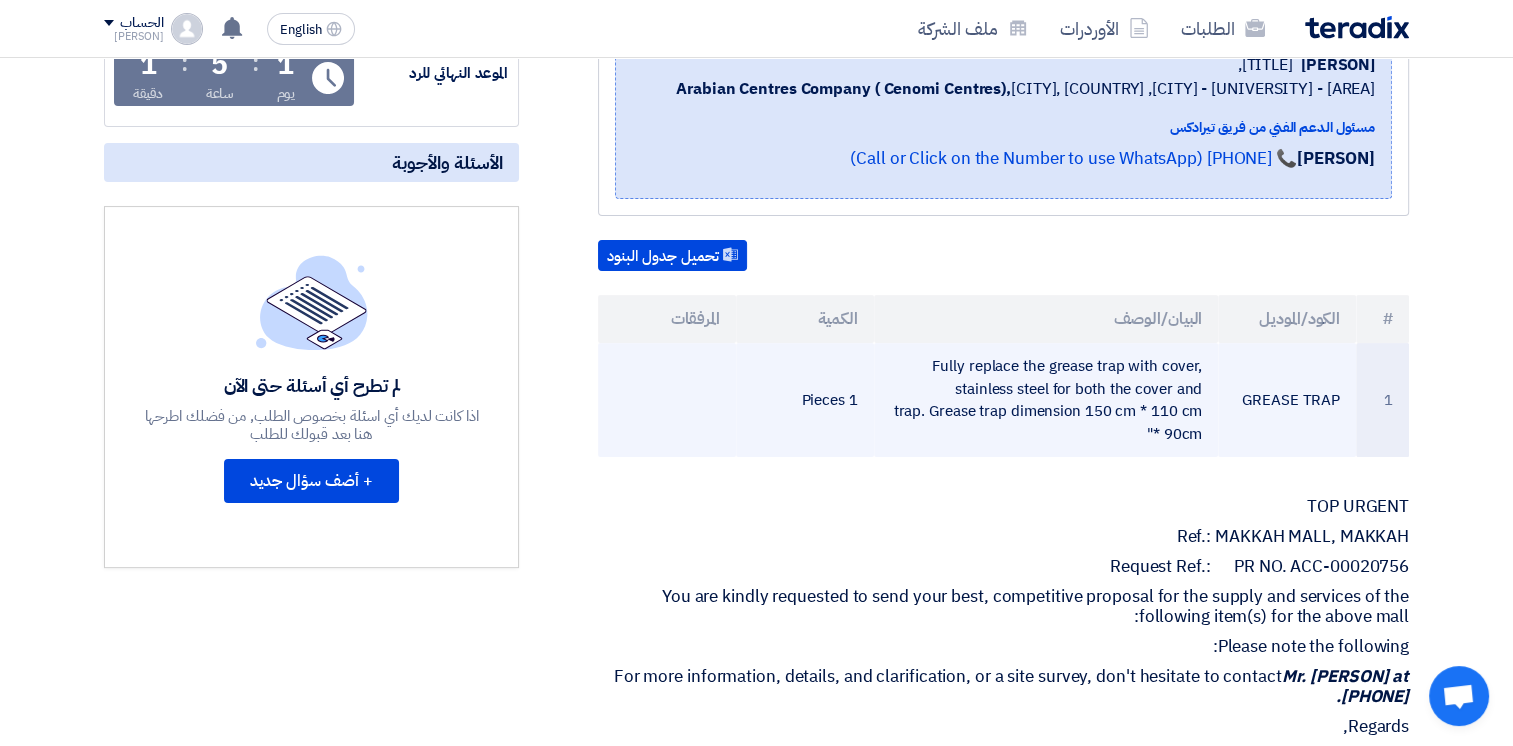 scroll, scrollTop: 0, scrollLeft: 0, axis: both 